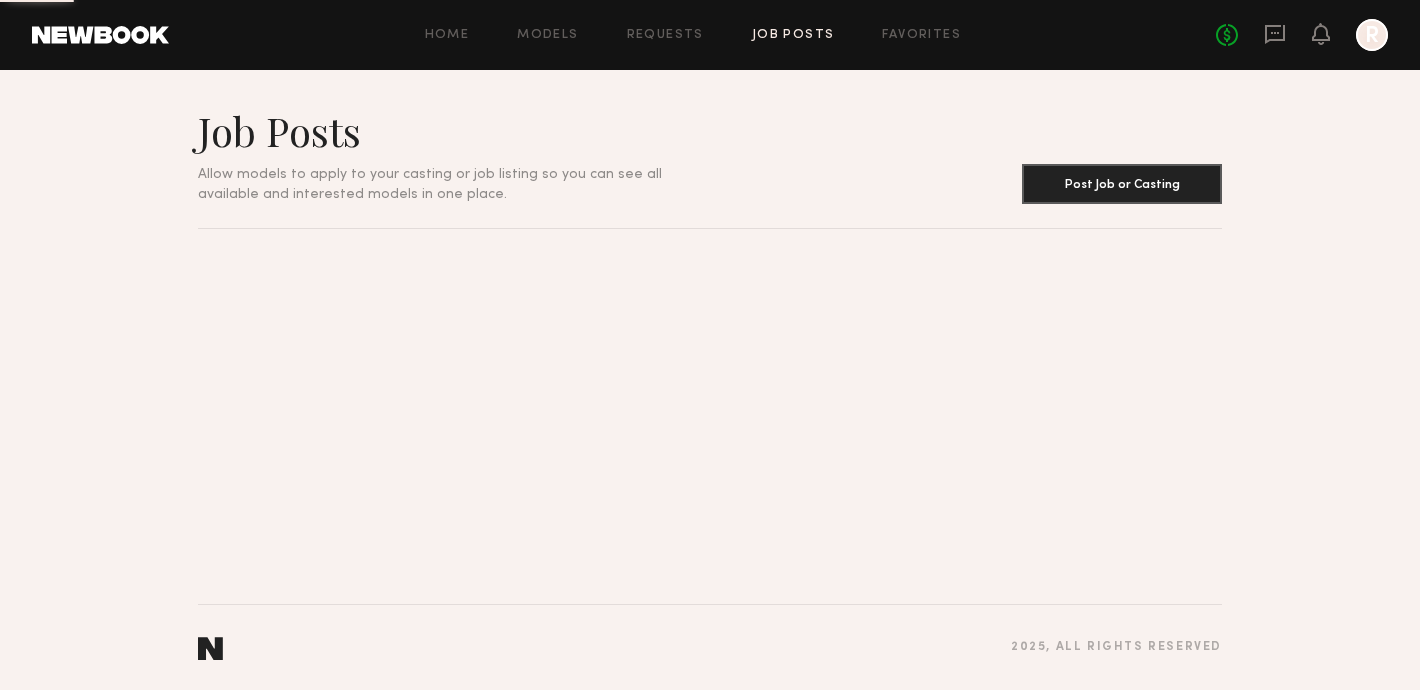 scroll, scrollTop: 0, scrollLeft: 0, axis: both 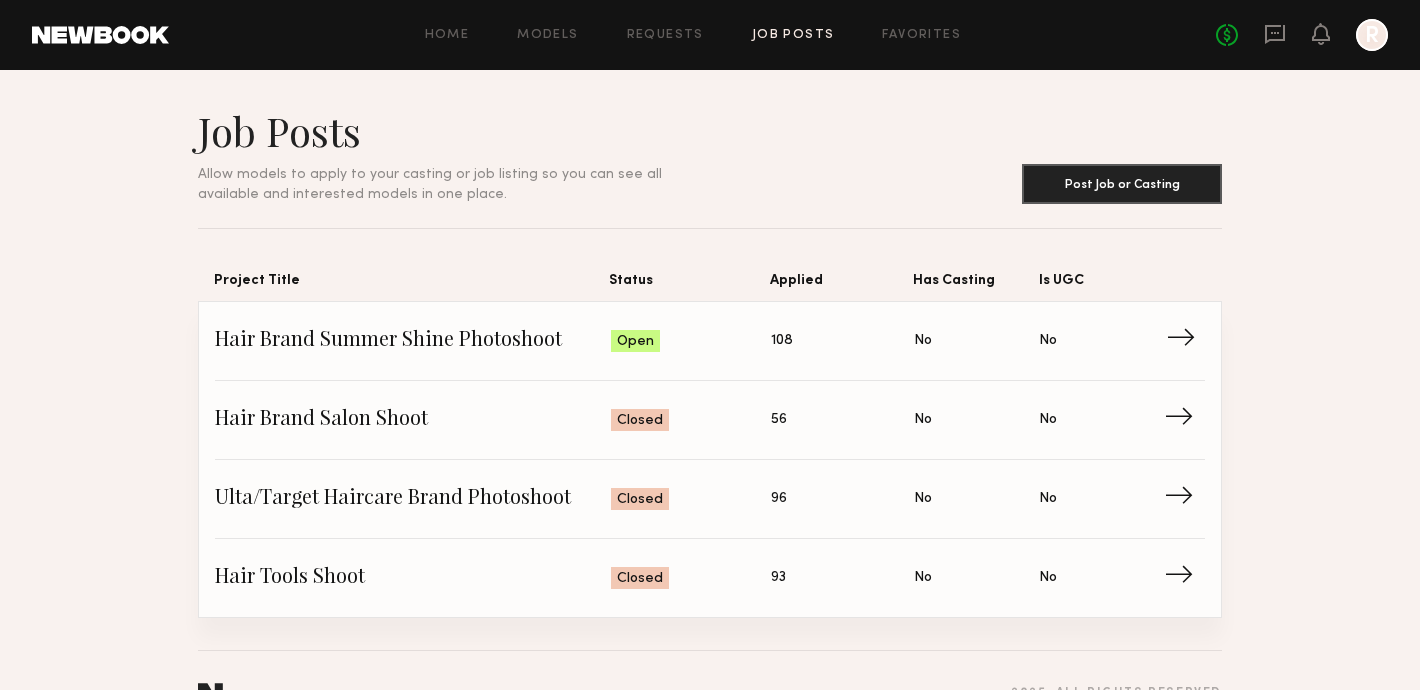click on "Hair Brand Summer Shine Photoshoot Status: Open Applied: 108 Has Casting: No Is UGC: No →" 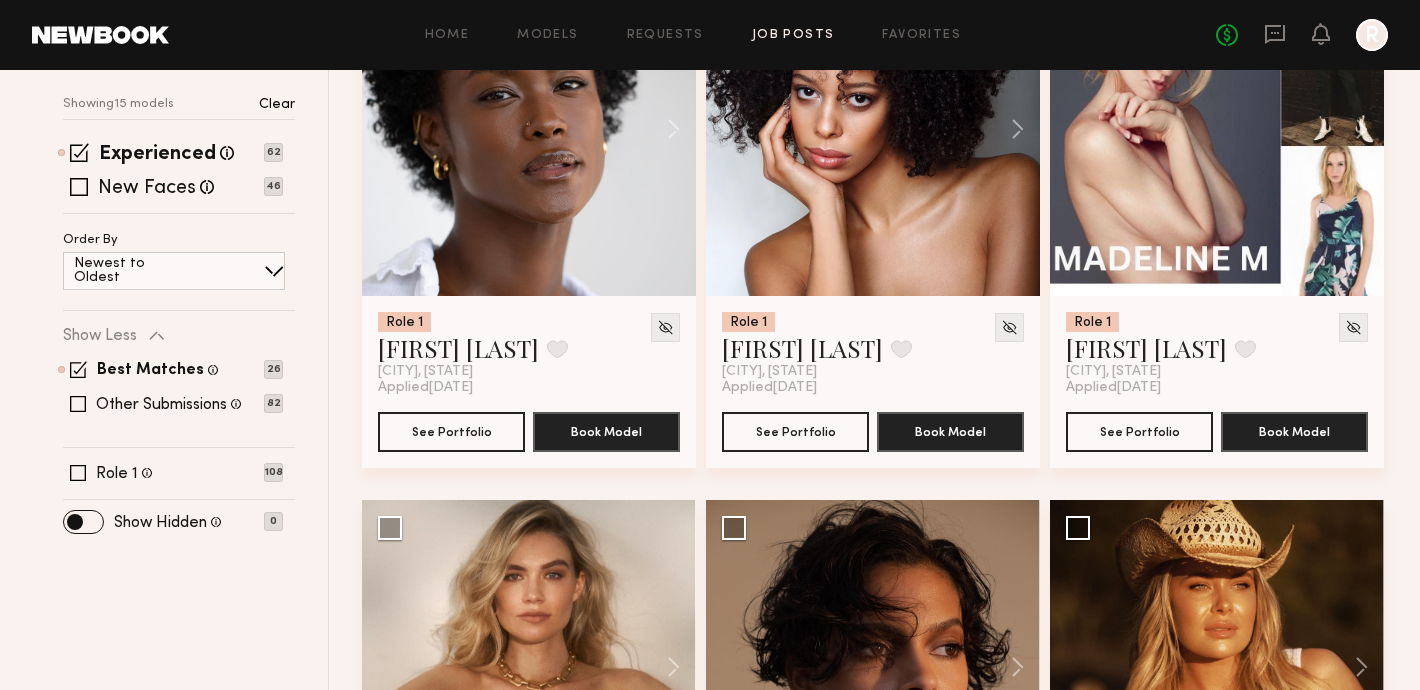 scroll, scrollTop: 0, scrollLeft: 0, axis: both 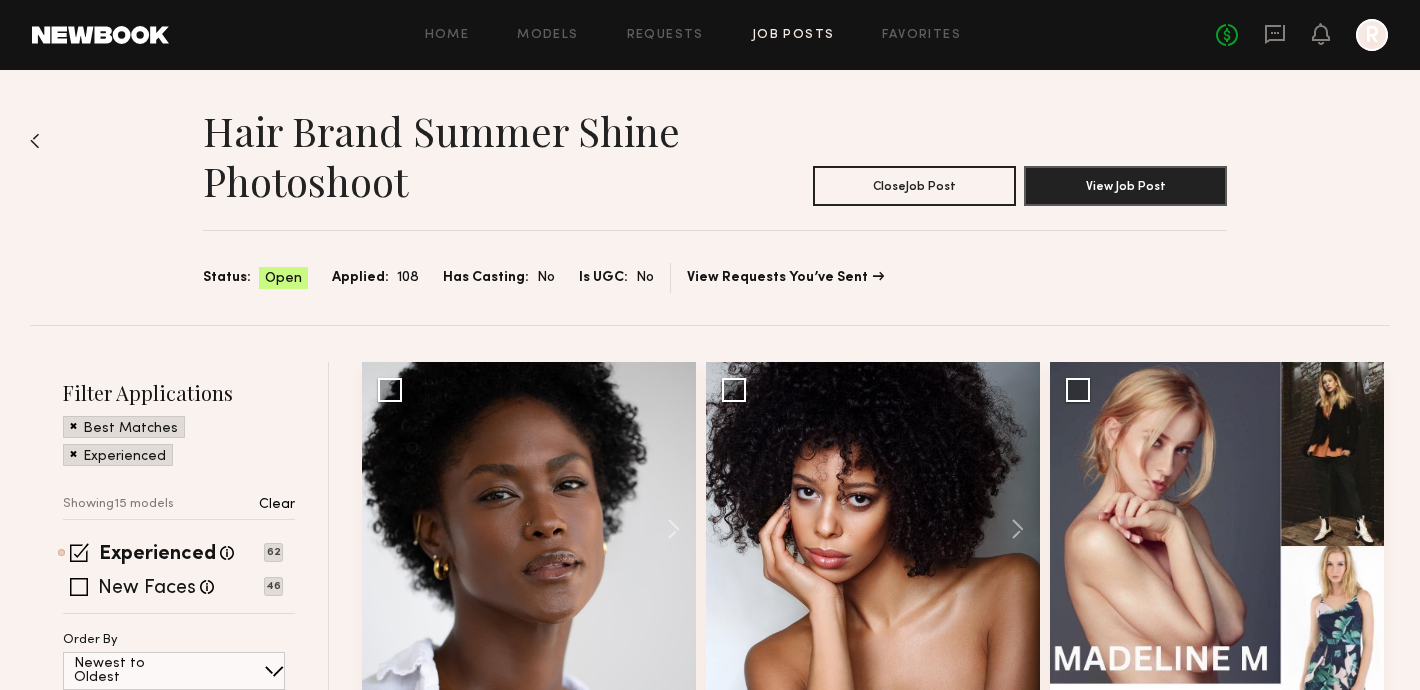 click on "Hair Brand Summer Shine Photoshoot Close  Job Post View Job Post Status: Open Applied: 108 Has Casting: No Is UGC: No View Requests You’ve Sent" 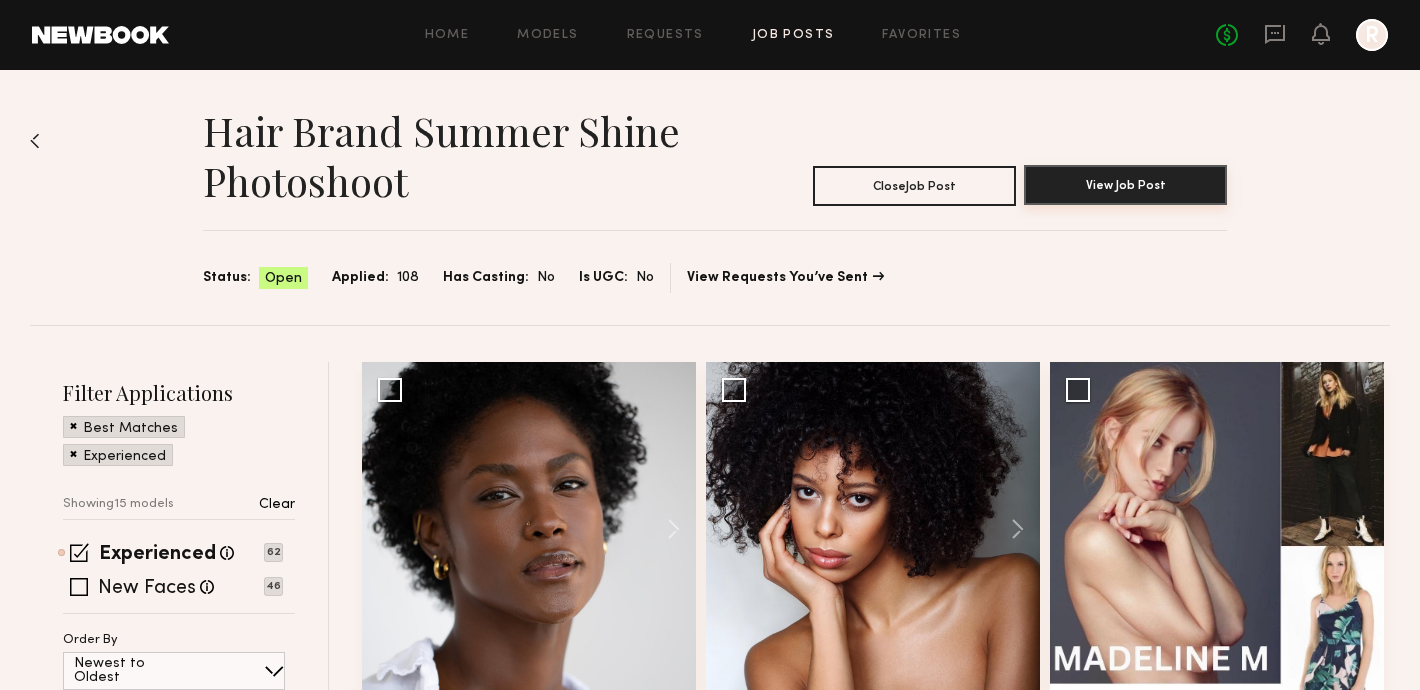 click on "View Job Post" 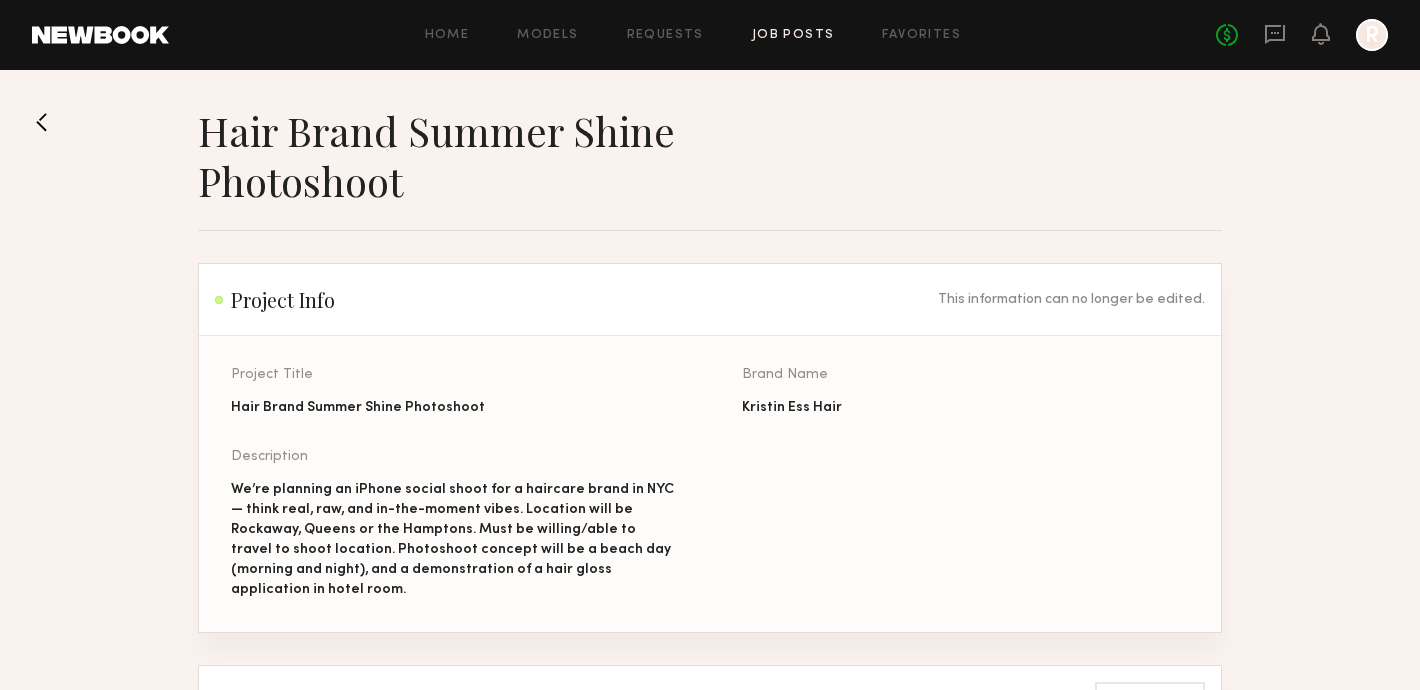 scroll, scrollTop: 80, scrollLeft: 0, axis: vertical 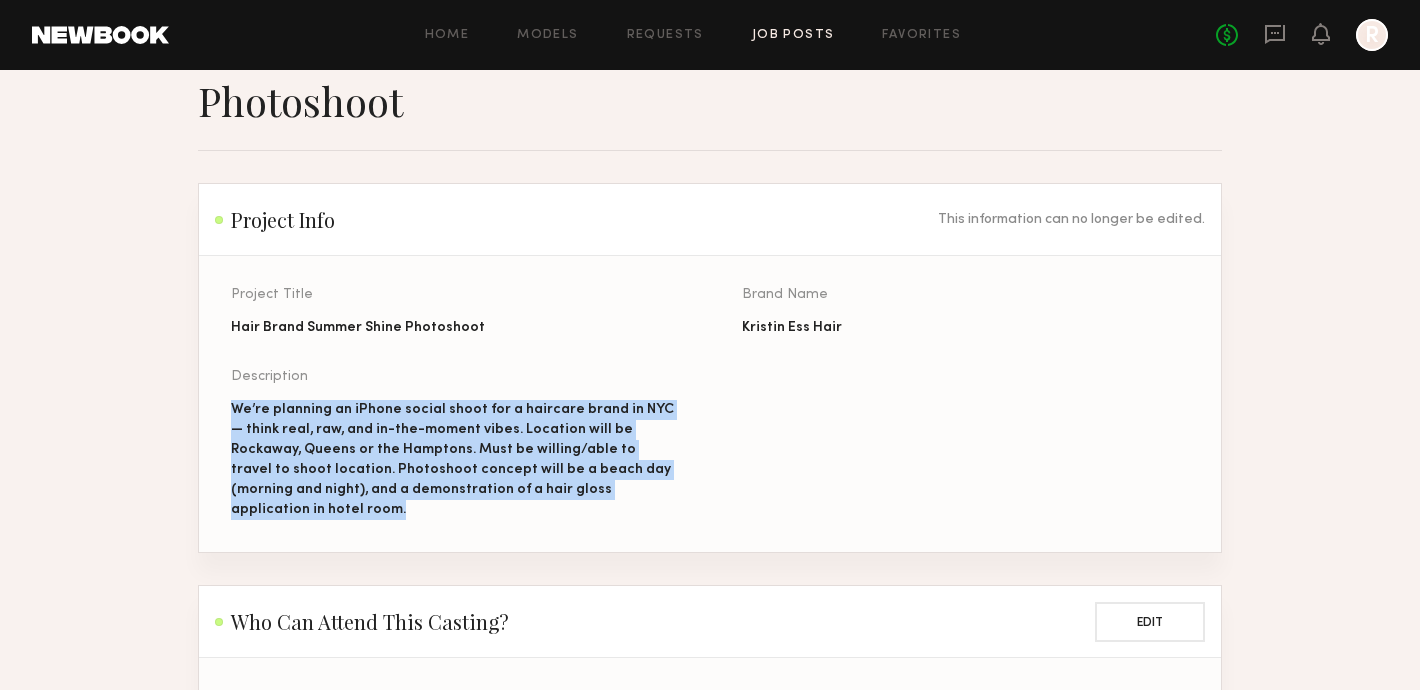 drag, startPoint x: 680, startPoint y: 498, endPoint x: 227, endPoint y: 403, distance: 462.8542 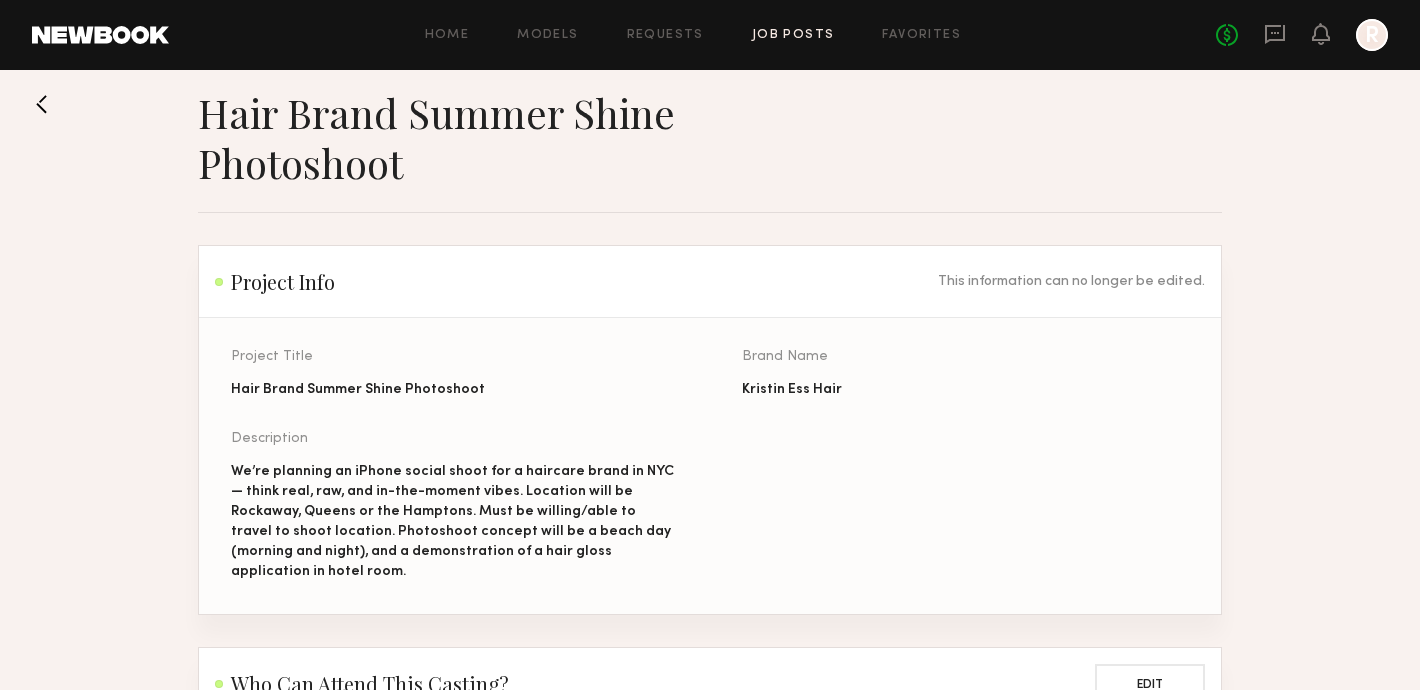 scroll, scrollTop: 0, scrollLeft: 0, axis: both 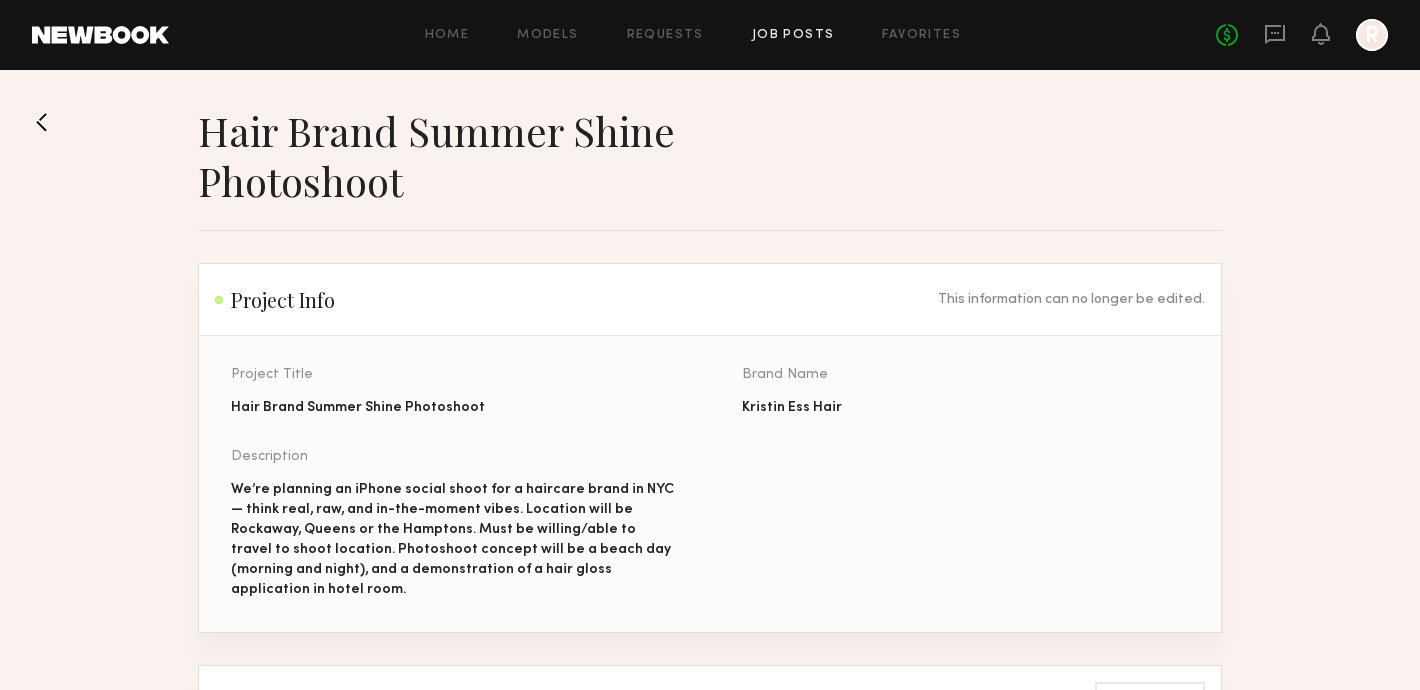 click on "Job Posts" 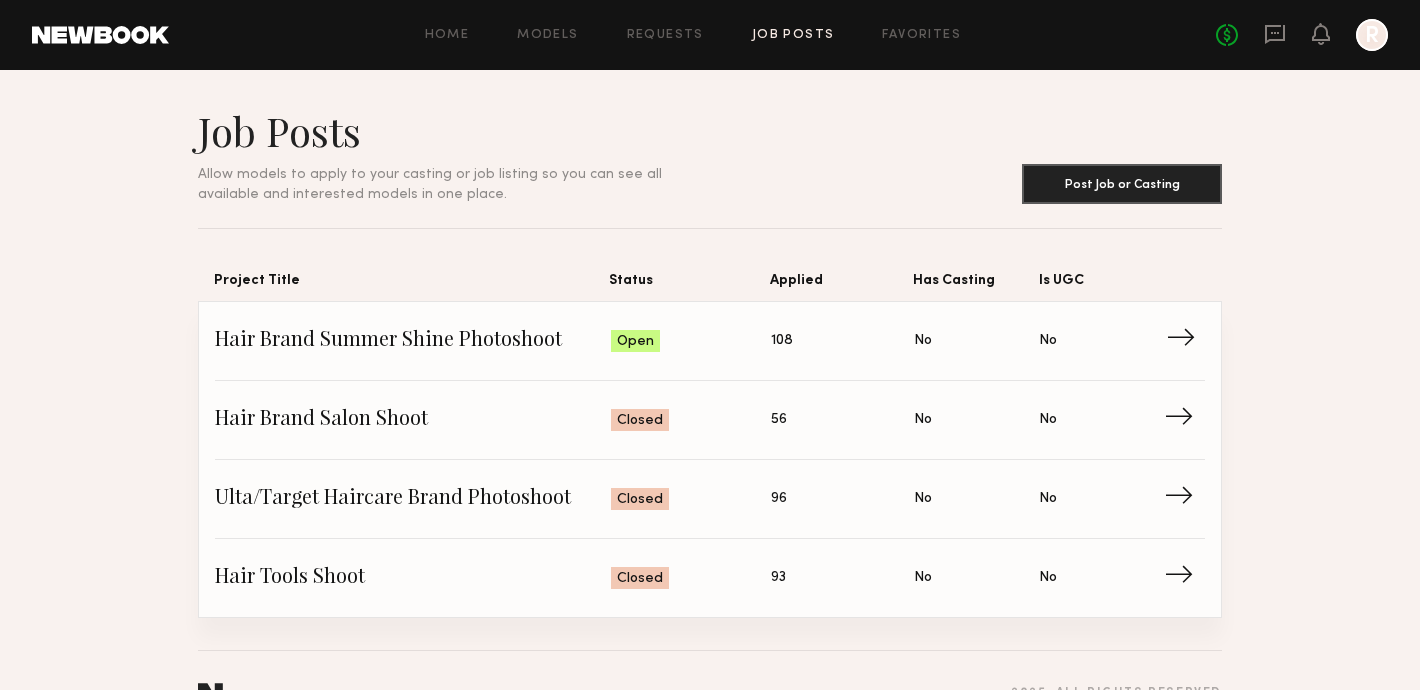 click on "Status: Open" 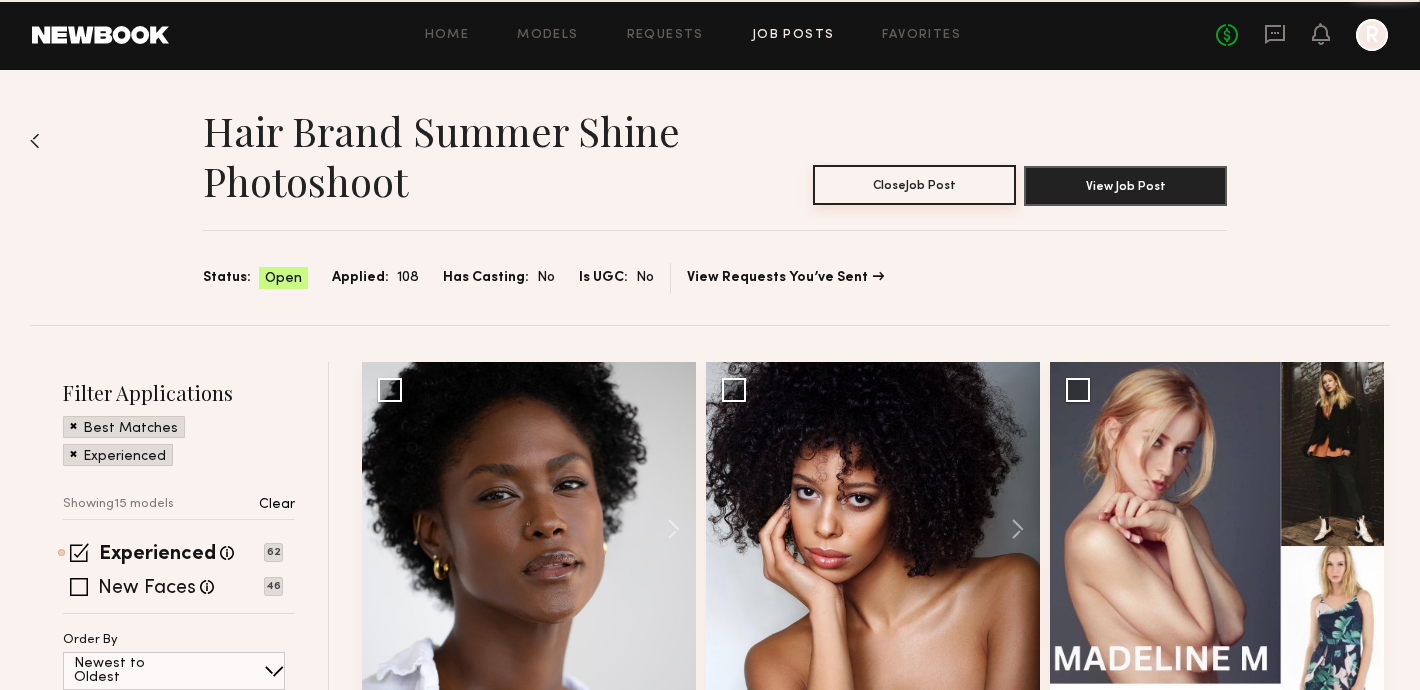 click on "Close  Job Post" 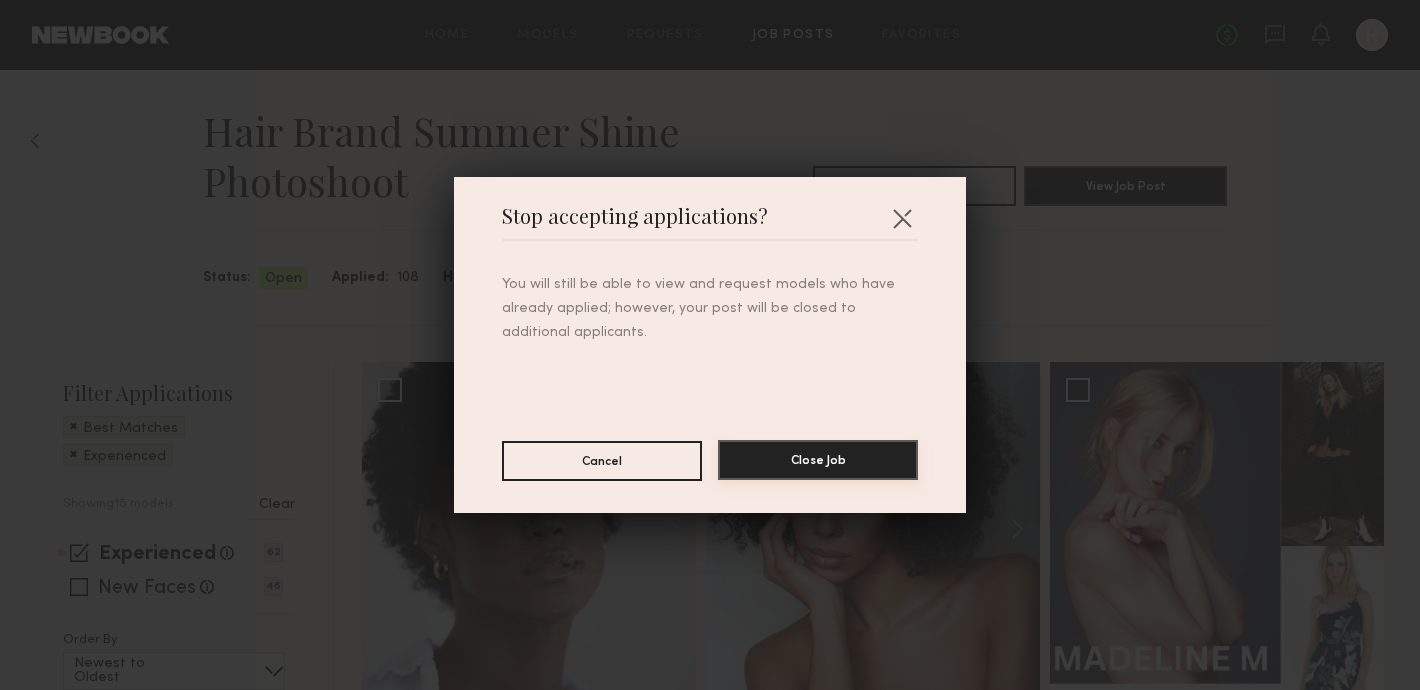 click on "Close Job" at bounding box center [818, 460] 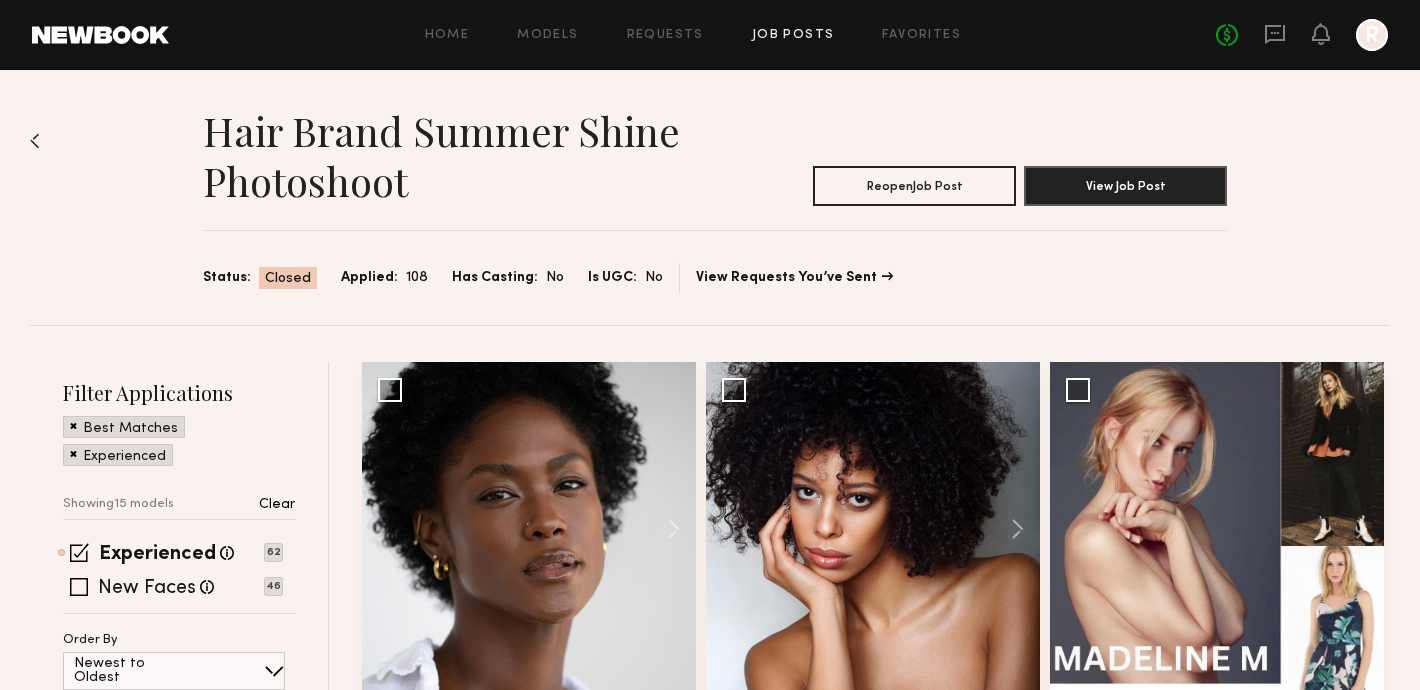 click on "No fees up to $5,000 R" 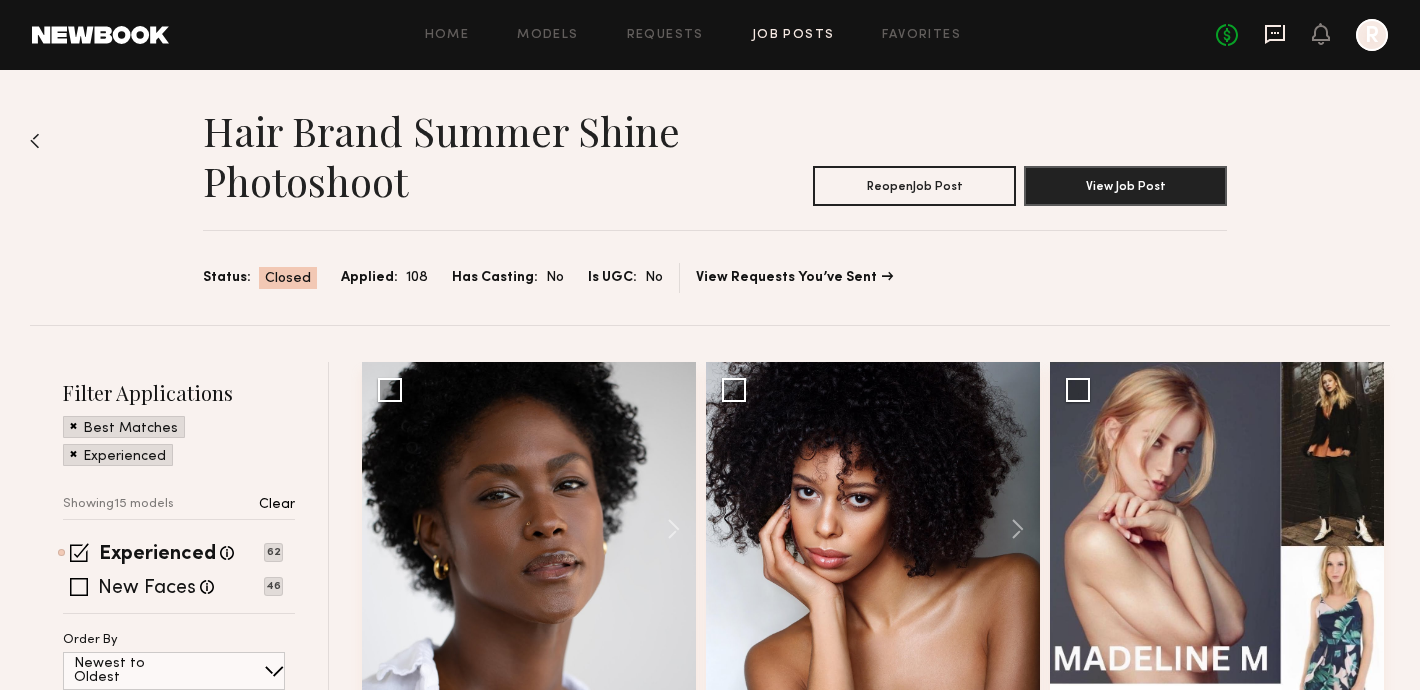 click 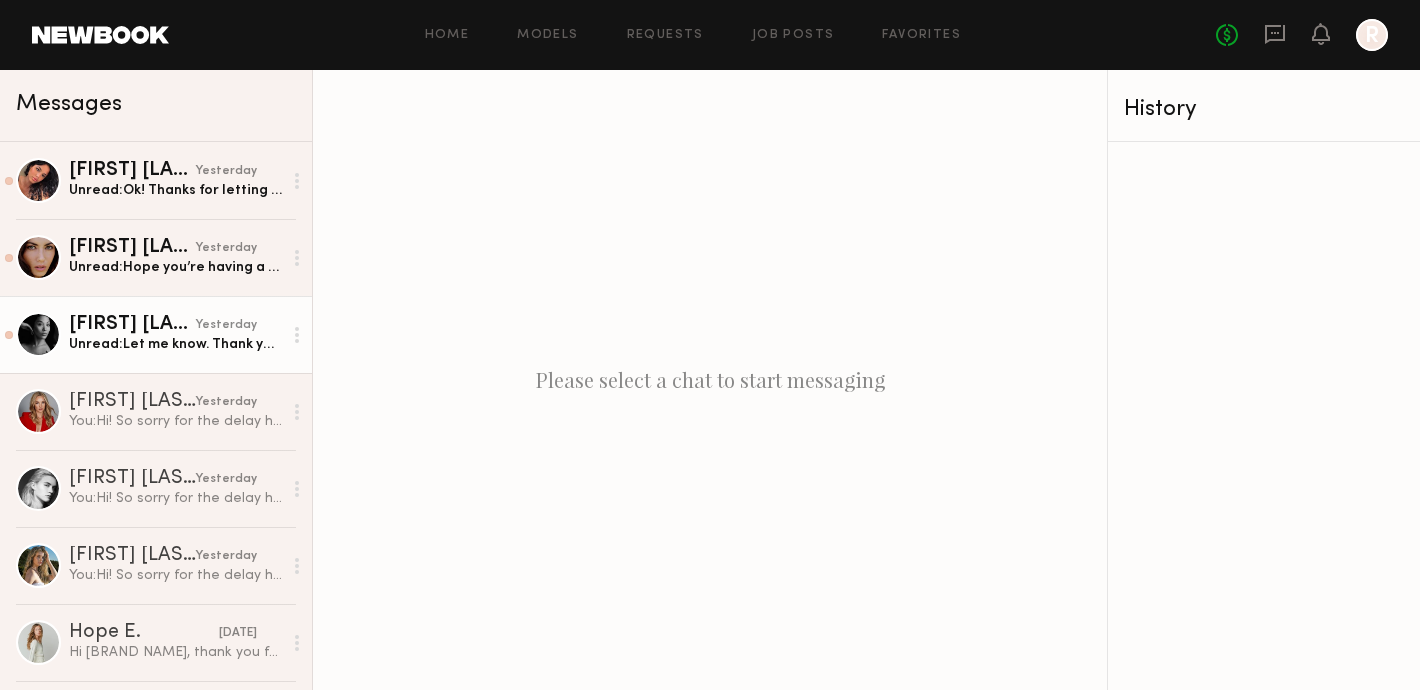 click on "[FIRST] [LAST] yesterday Unread:  Let me know. Thank you for letting me know. 🤍" 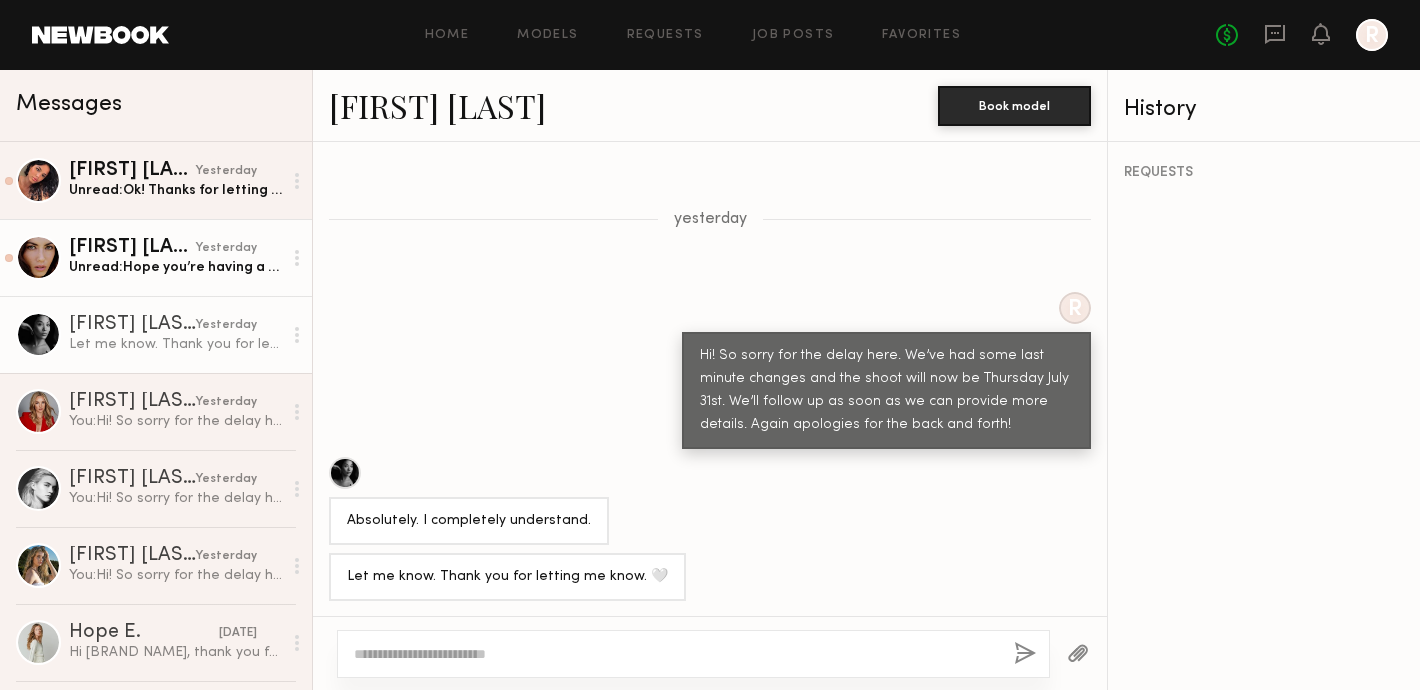 scroll, scrollTop: 1219, scrollLeft: 0, axis: vertical 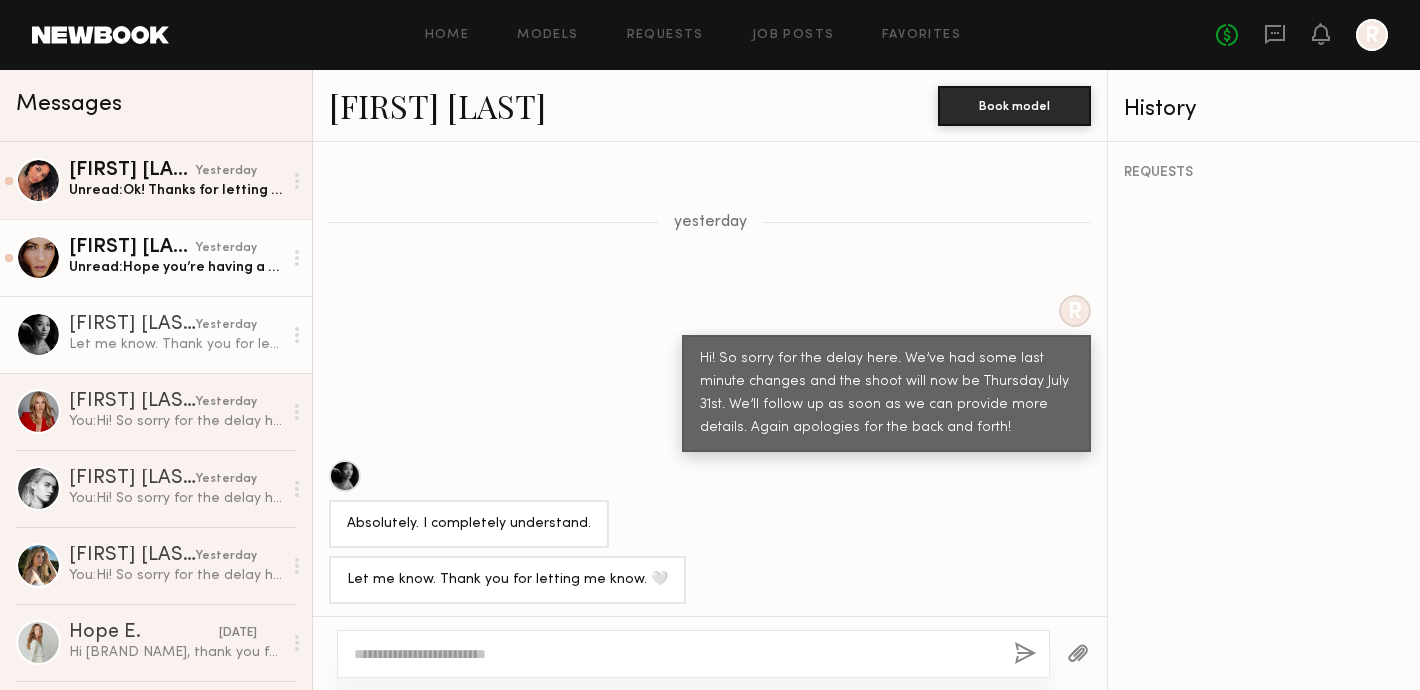 click on "Unread:  Hope you’re having a great day so far! Do you have a call-time for tomorrow? Let me know my number is [PHONE] :)" 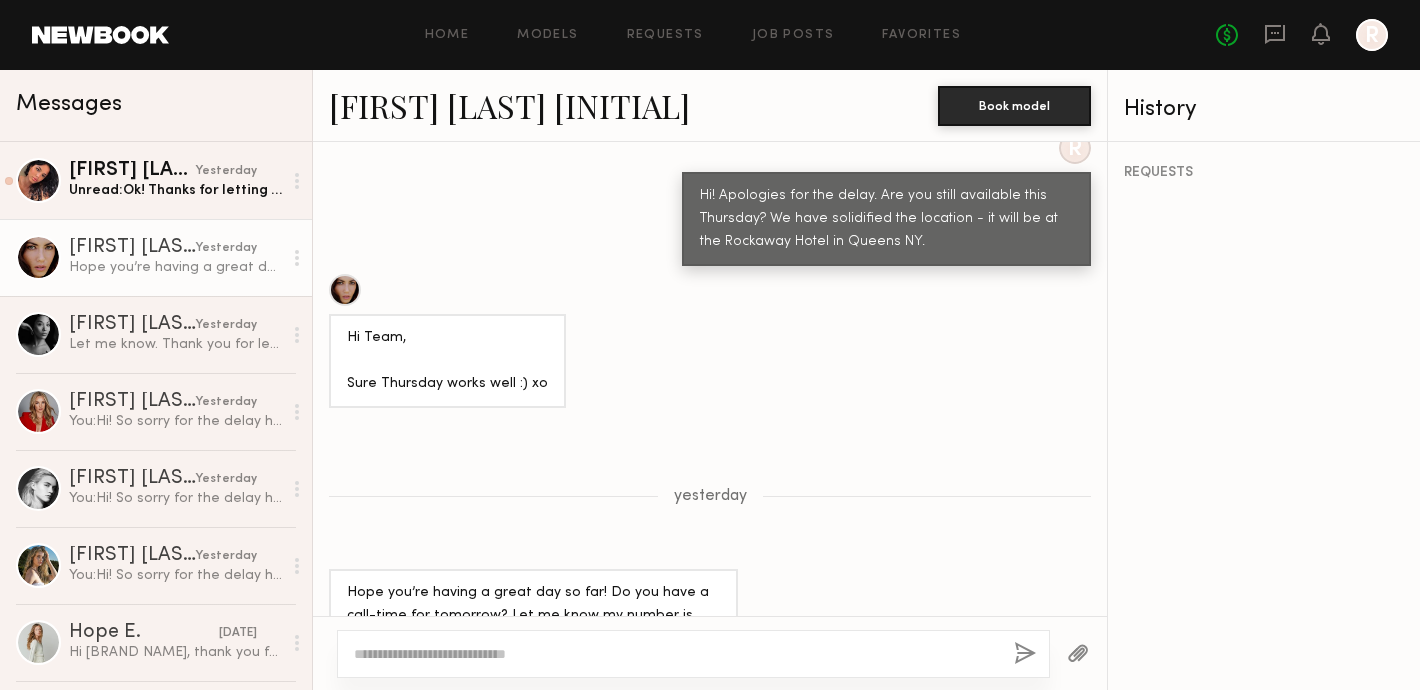 scroll, scrollTop: 1772, scrollLeft: 0, axis: vertical 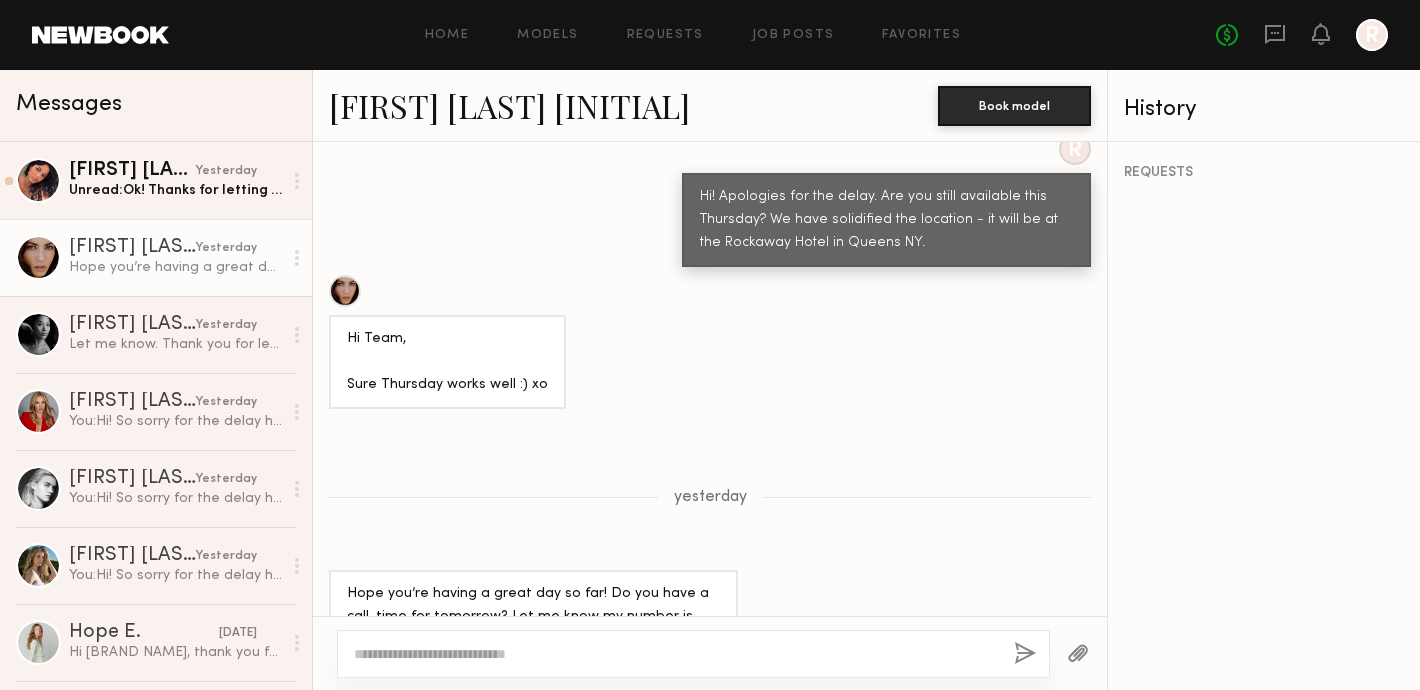 click on "yesterday" 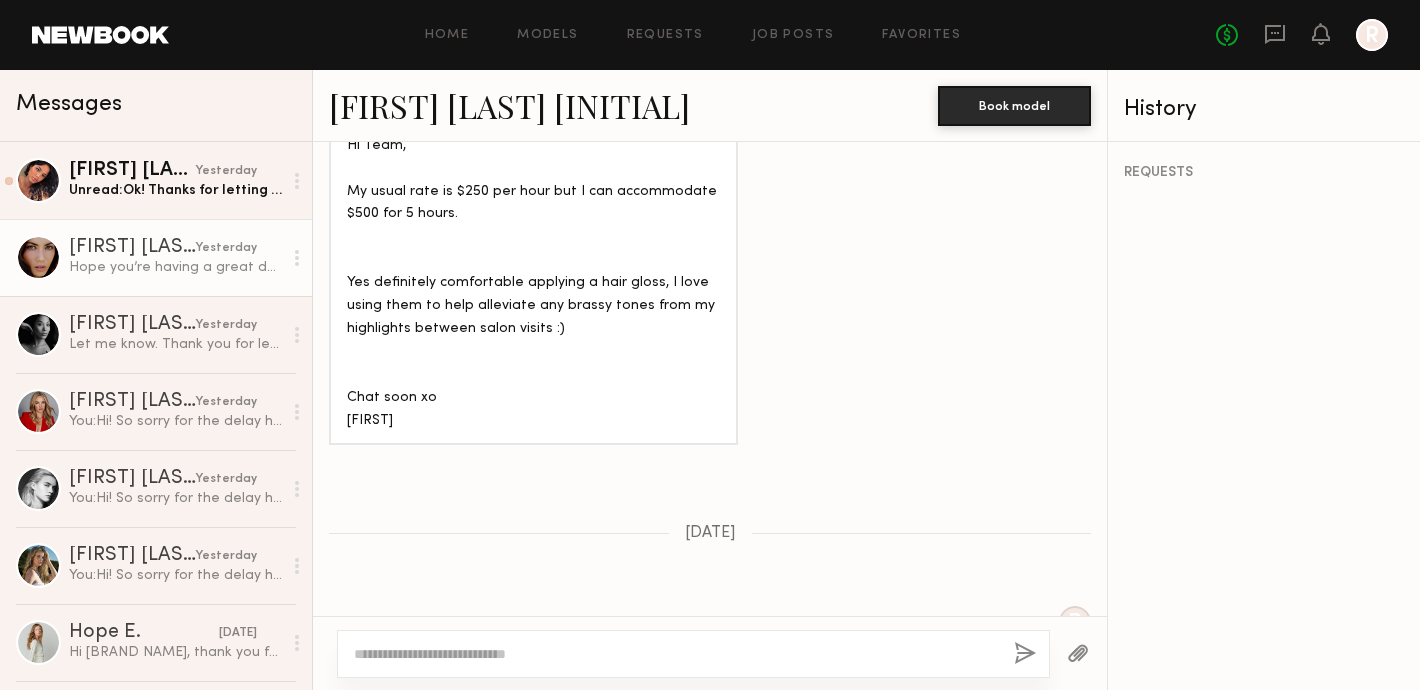 scroll, scrollTop: 1277, scrollLeft: 0, axis: vertical 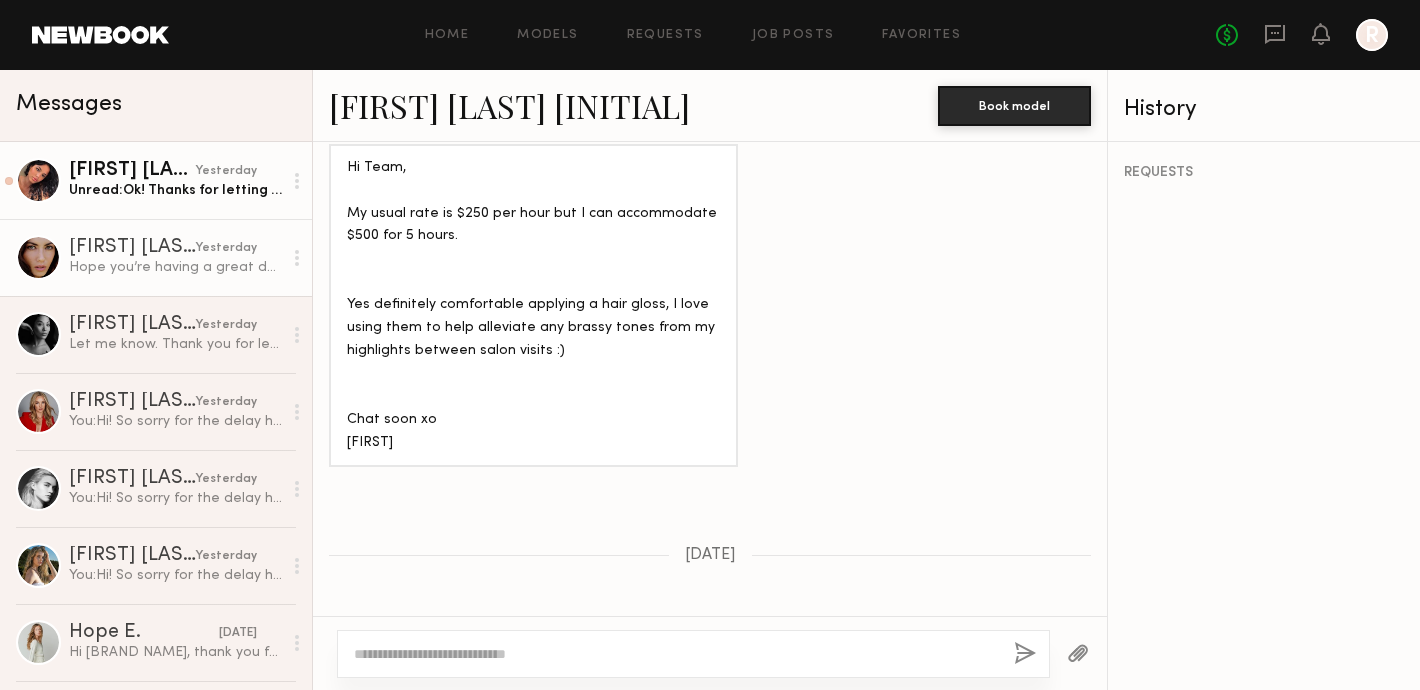click on "Unread:  Ok! Thanks for letting me know, would I have to bring my own bikinis or will this be provided?" 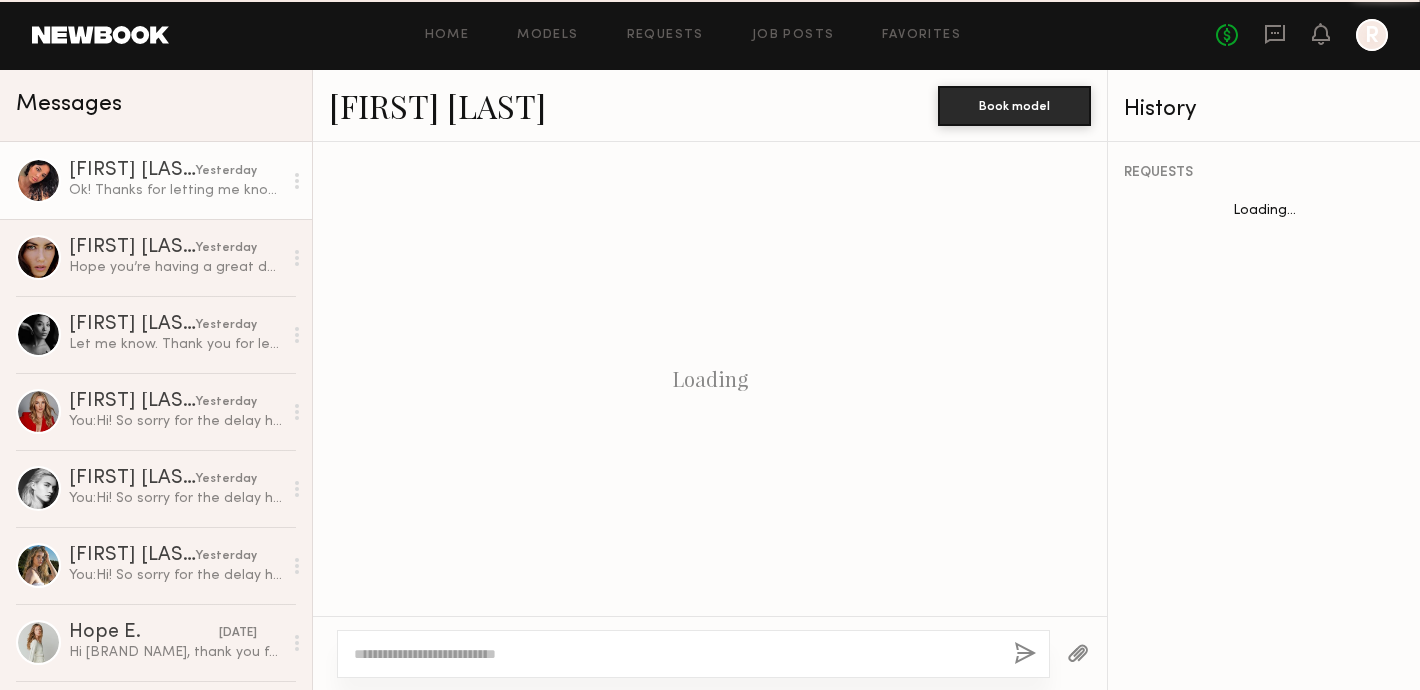 scroll, scrollTop: 1701, scrollLeft: 0, axis: vertical 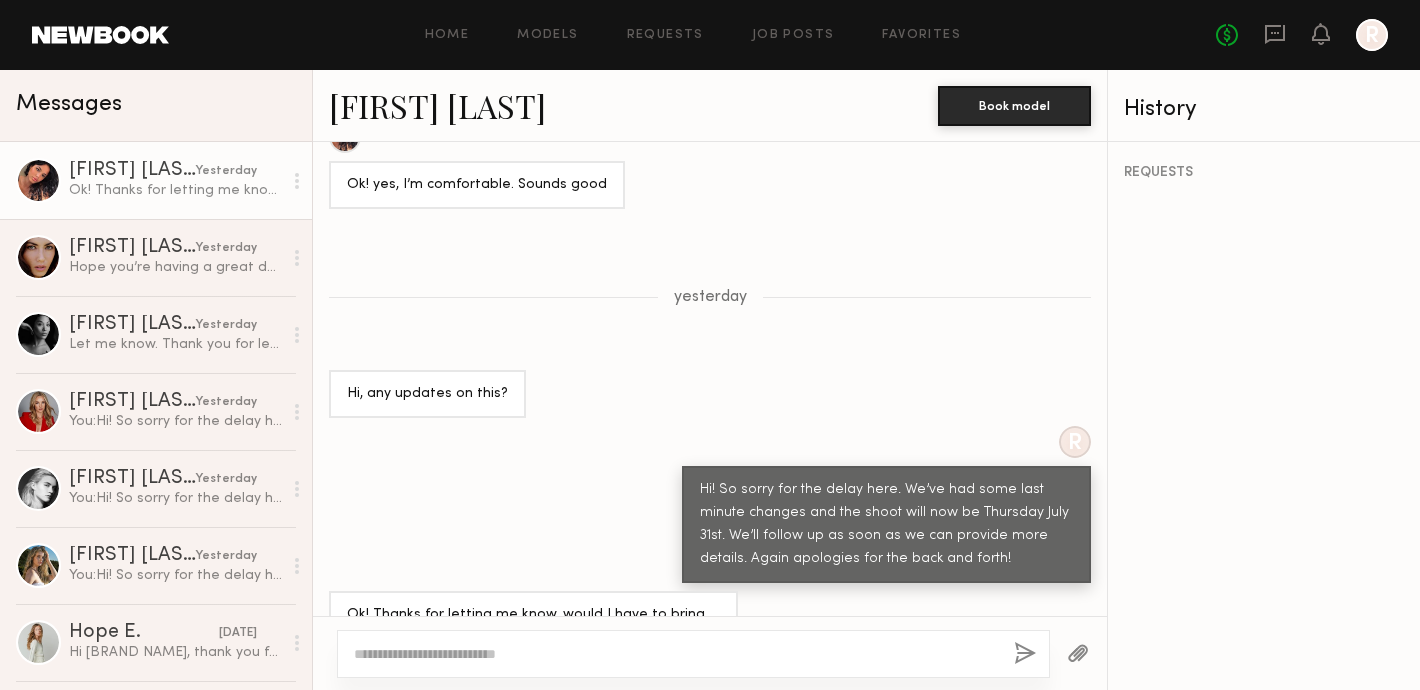 click on "Home Models Requests Job Posts Favorites Sign Out No fees up to $5,000 R" 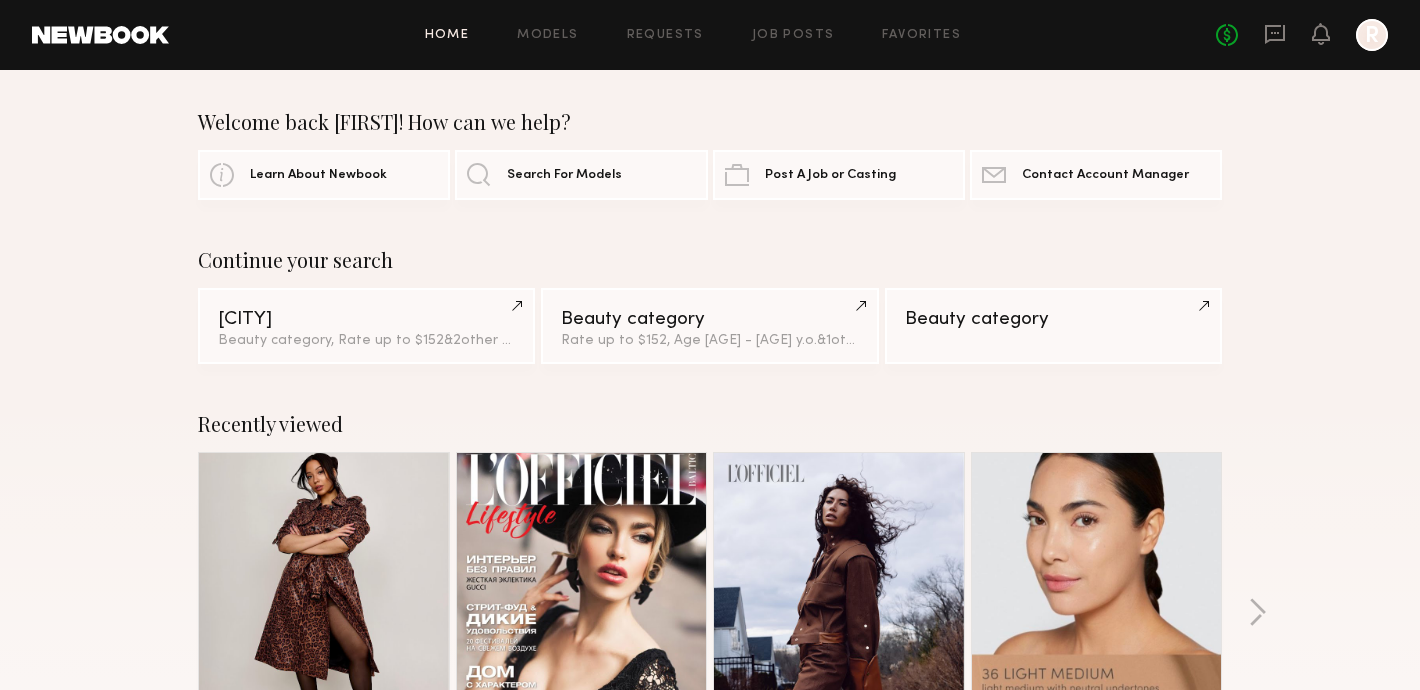 click on "Home Models Requests Job Posts Favorites Sign Out No fees up to $5,000 R" 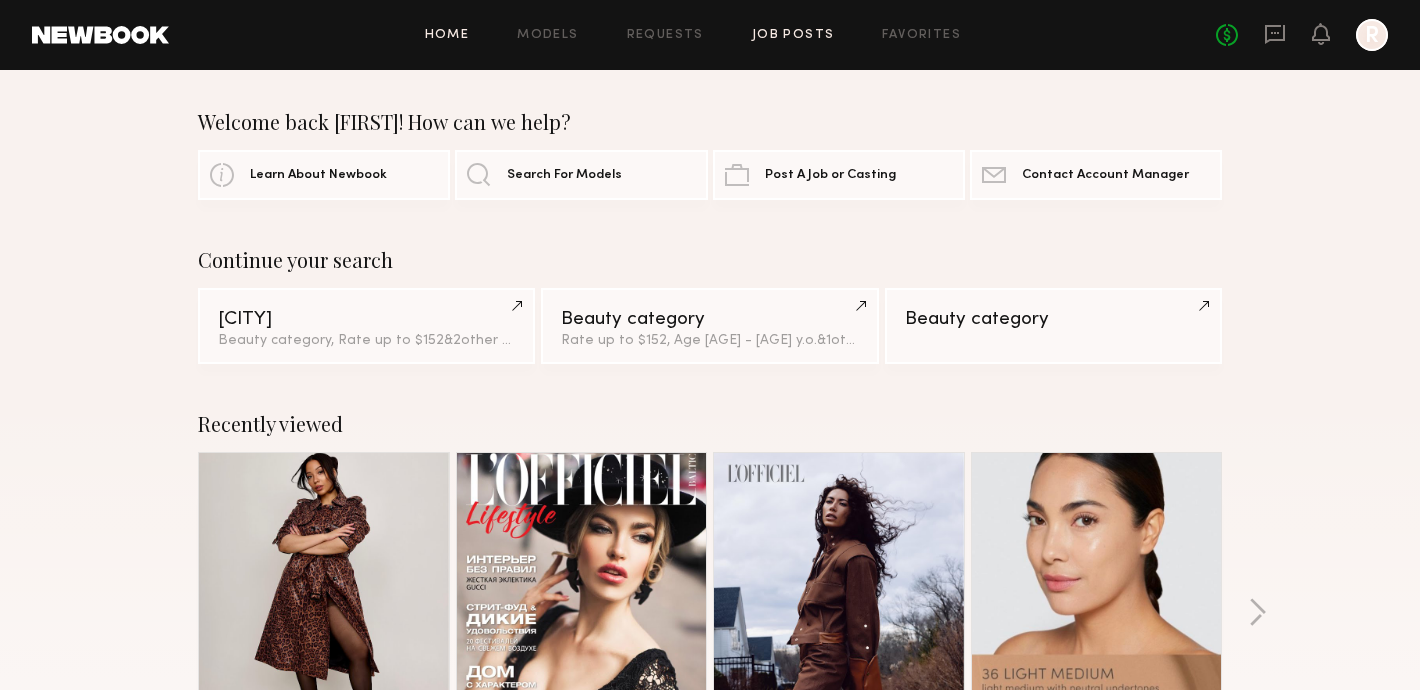 click on "Job Posts" 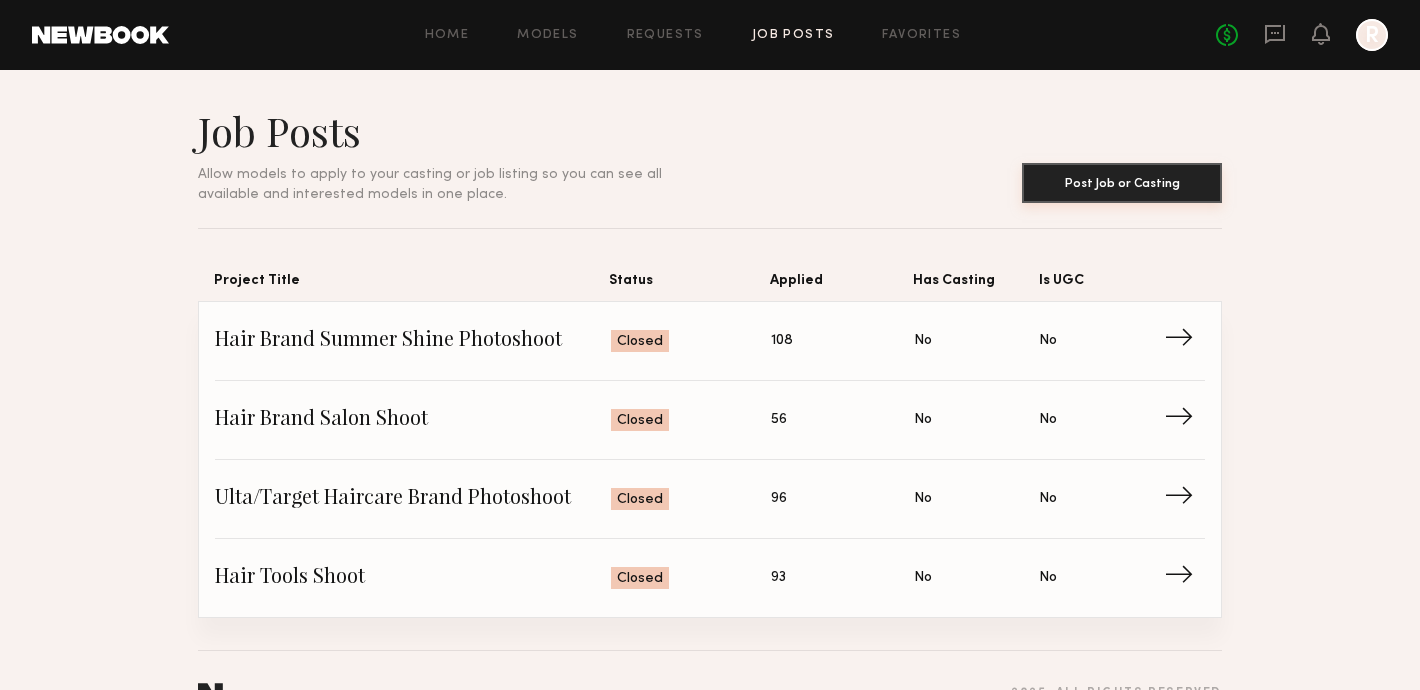 click on "Post Job or Casting" 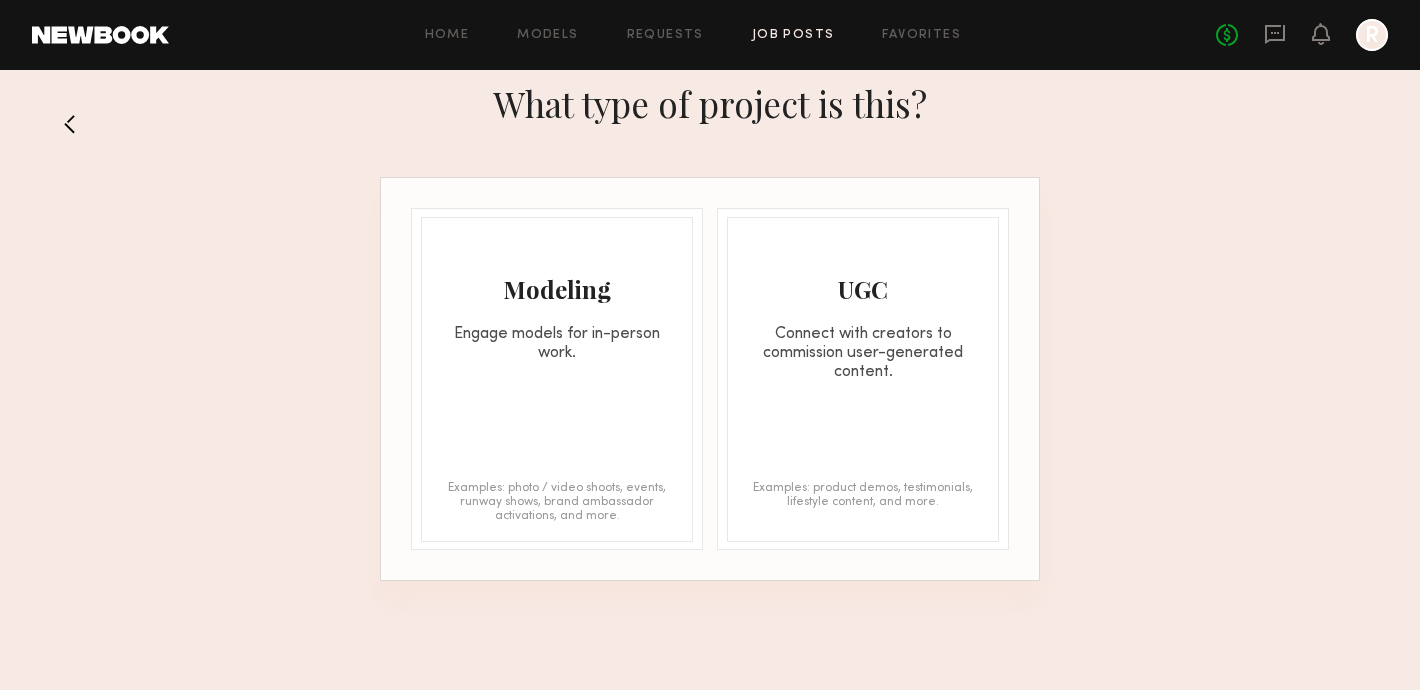 click on "Modeling Engage models for in-person work. Examples: photo / video shoots, events, runway shows, brand ambassador activations, and more." 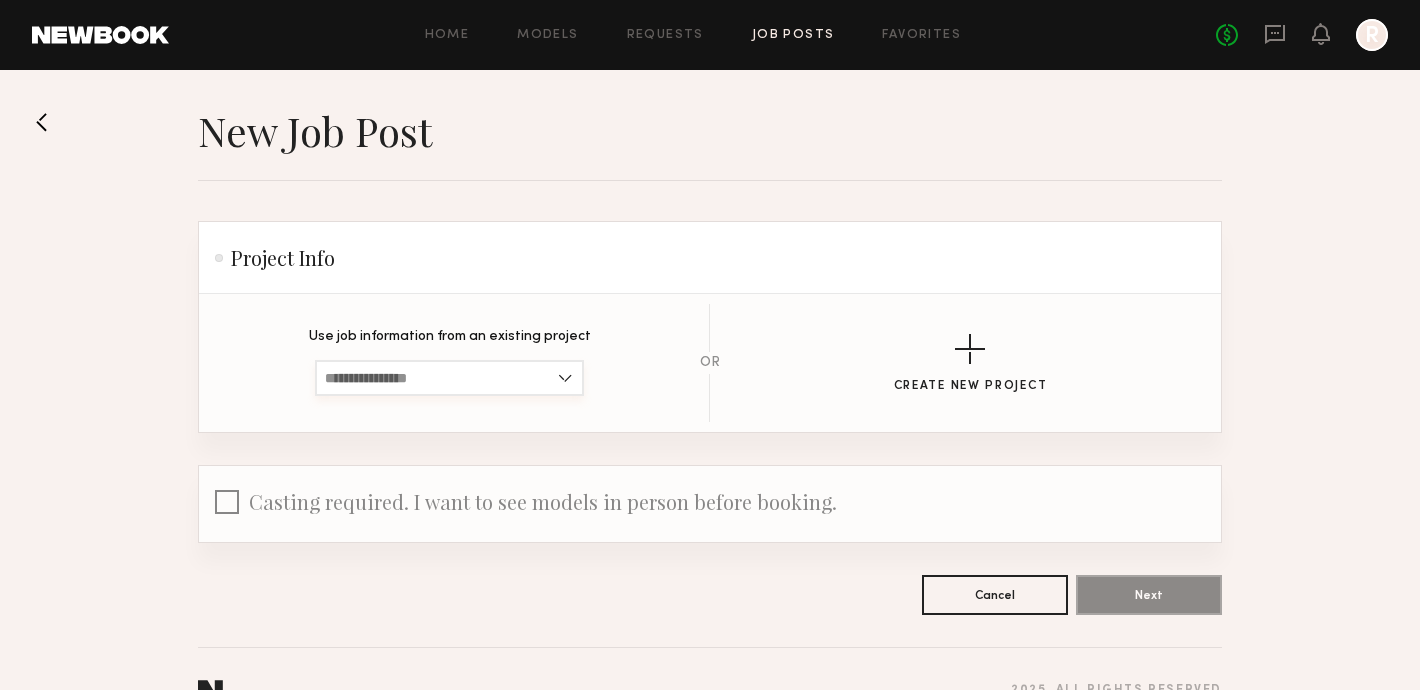 click at bounding box center (449, 378) 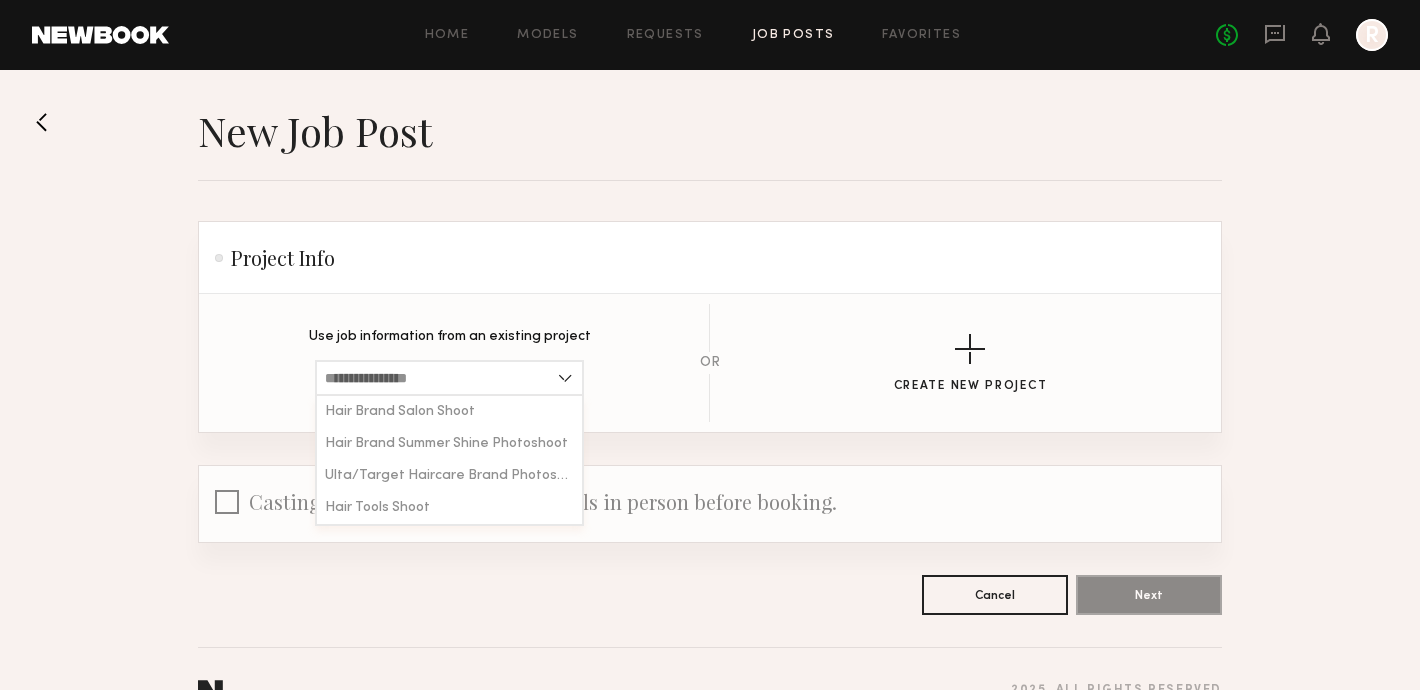 click on "Use job information from an existing project Hair Brand Salon Shoot Hair Brand Summer Shine Photoshoot Ulta/Target Haircare Brand Photoshoot Hair Tools Shoot OR Create New Project" 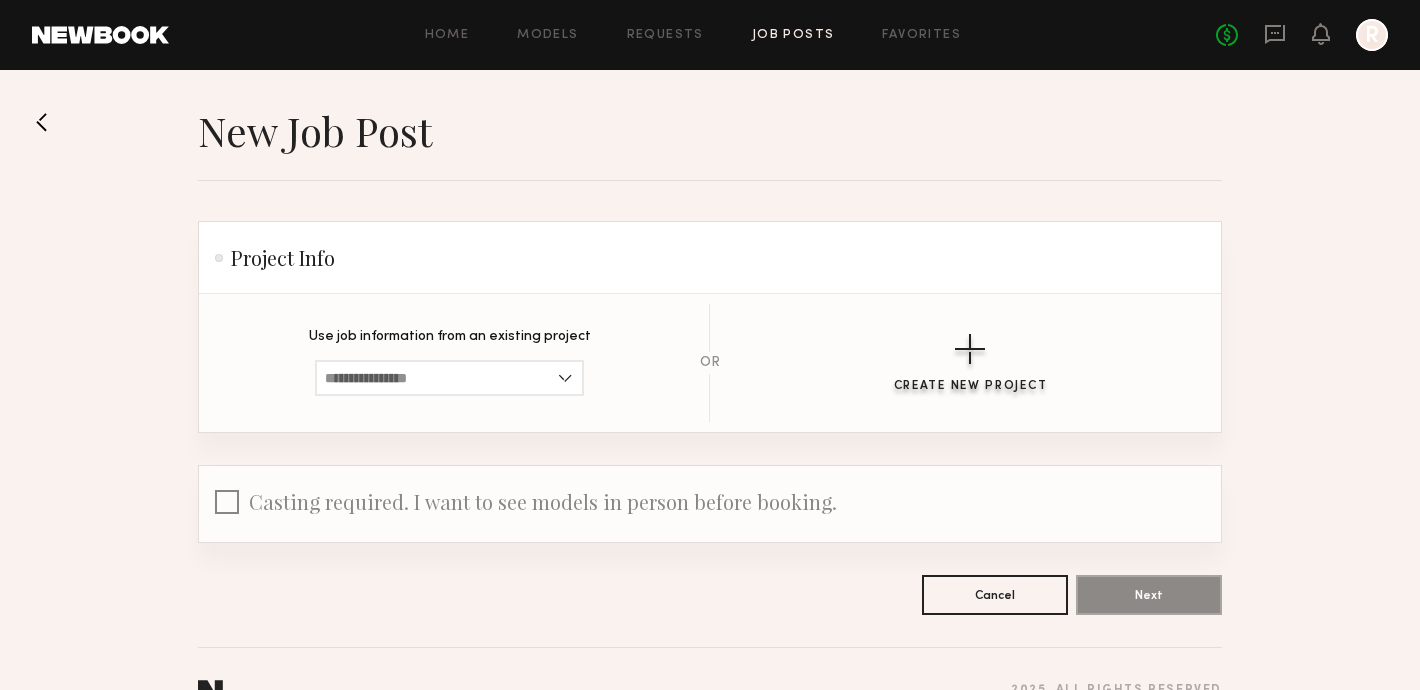 click 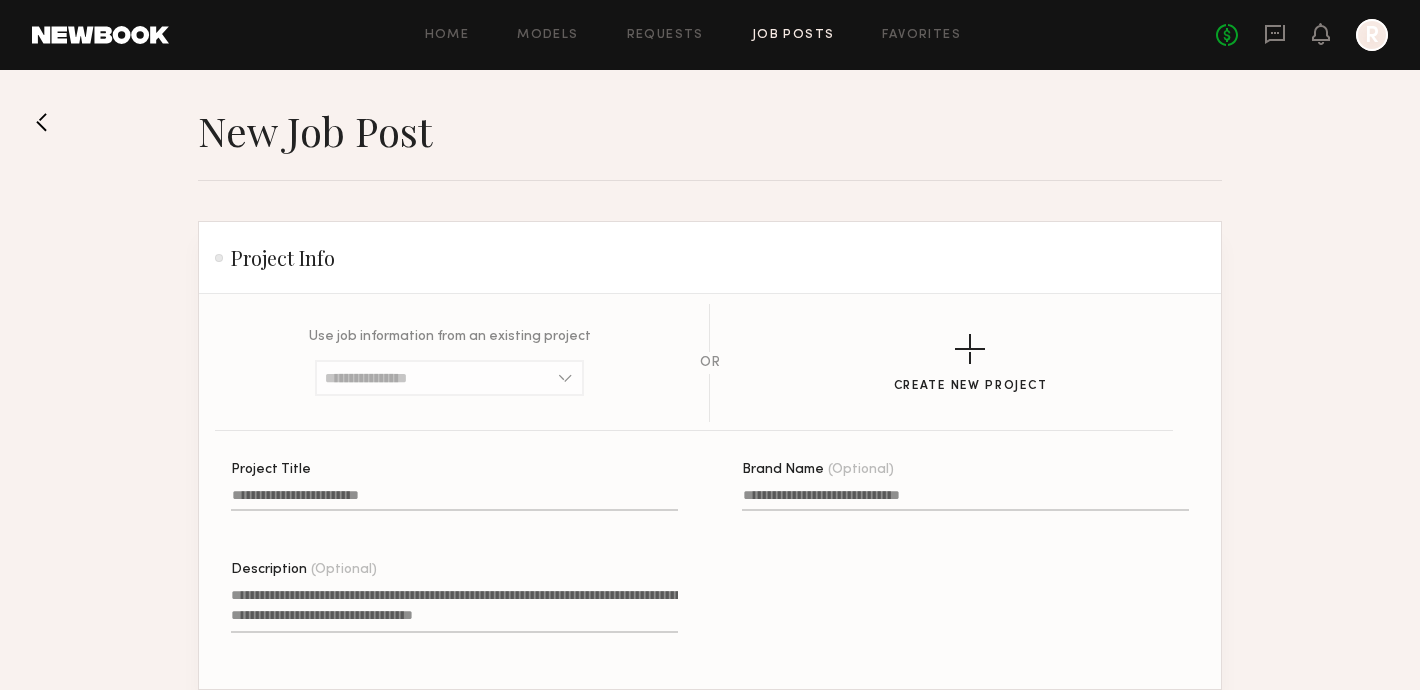 click on "Project Title" 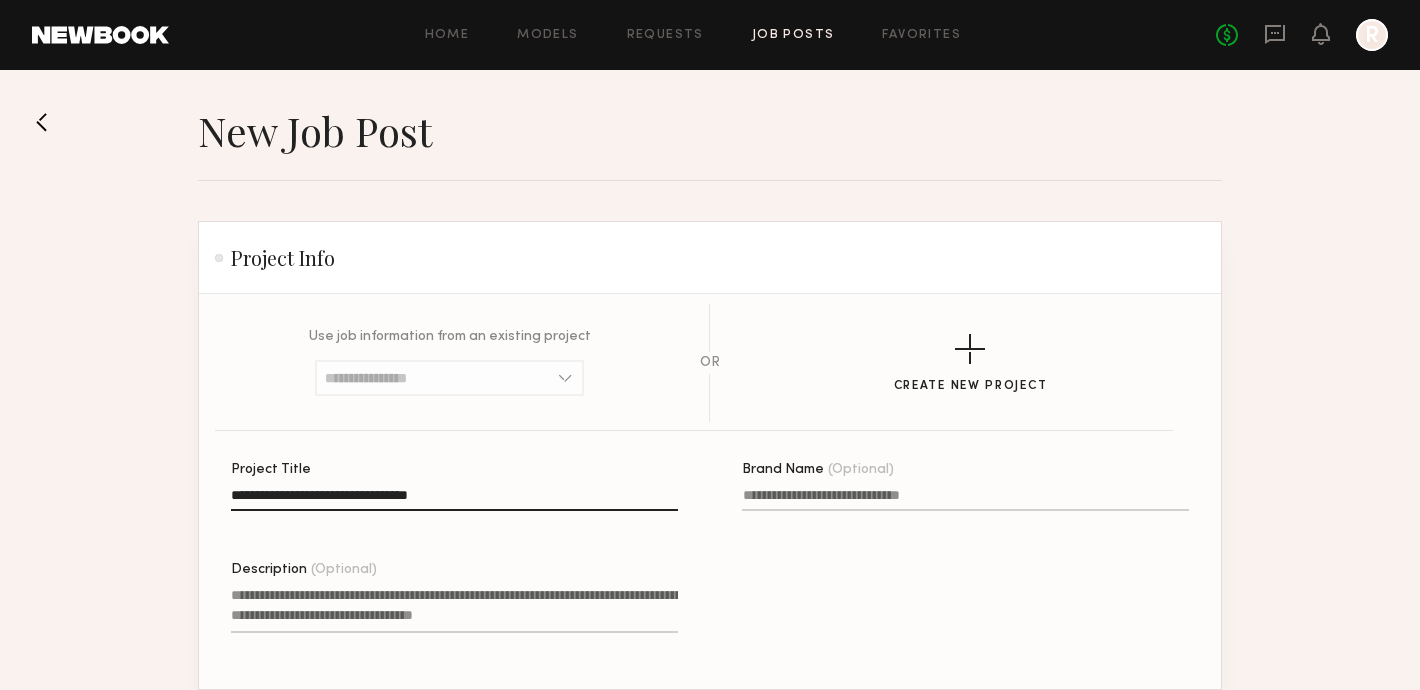 type on "**********" 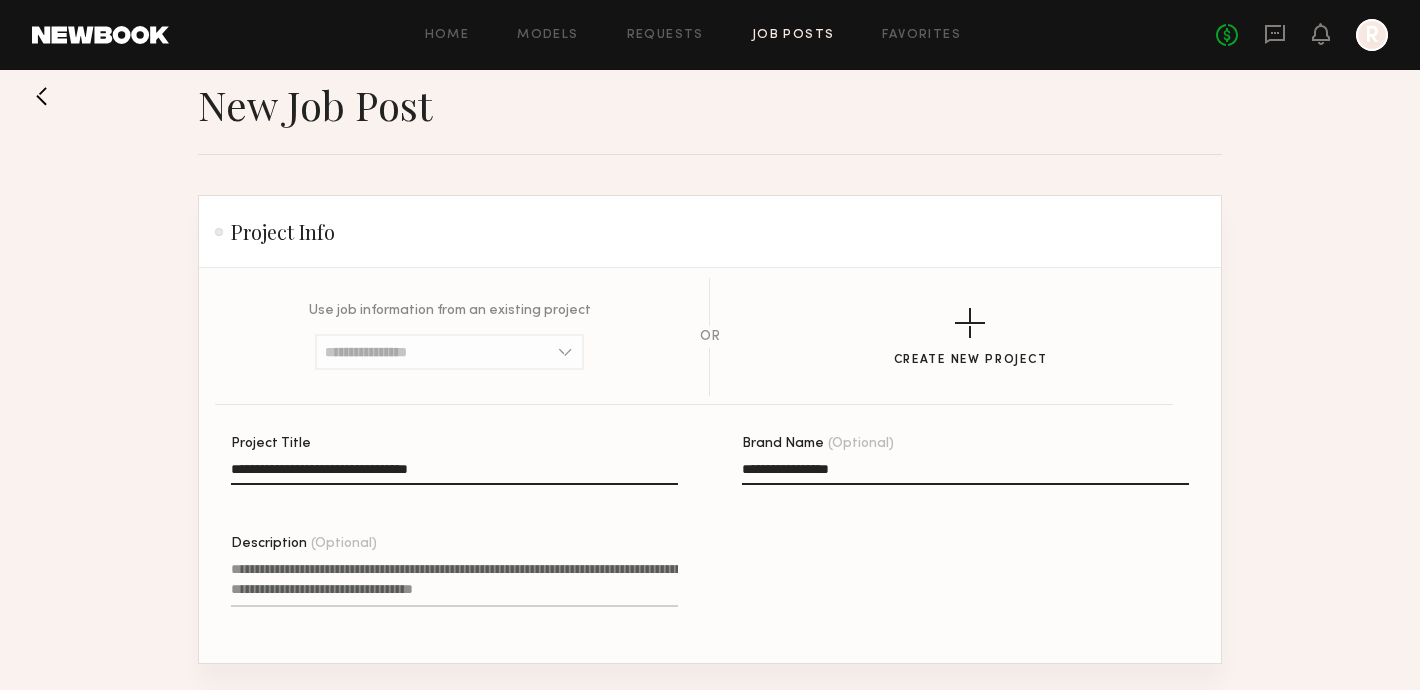 scroll, scrollTop: 55, scrollLeft: 0, axis: vertical 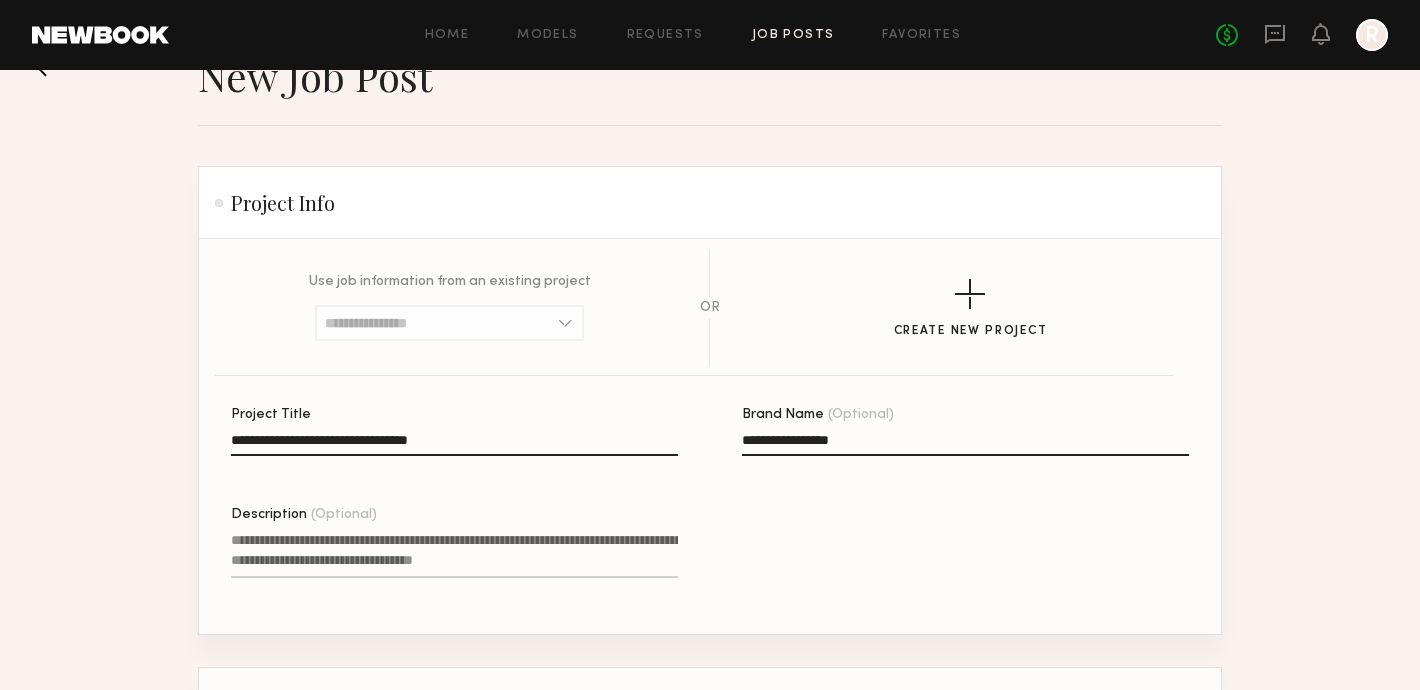 type on "**********" 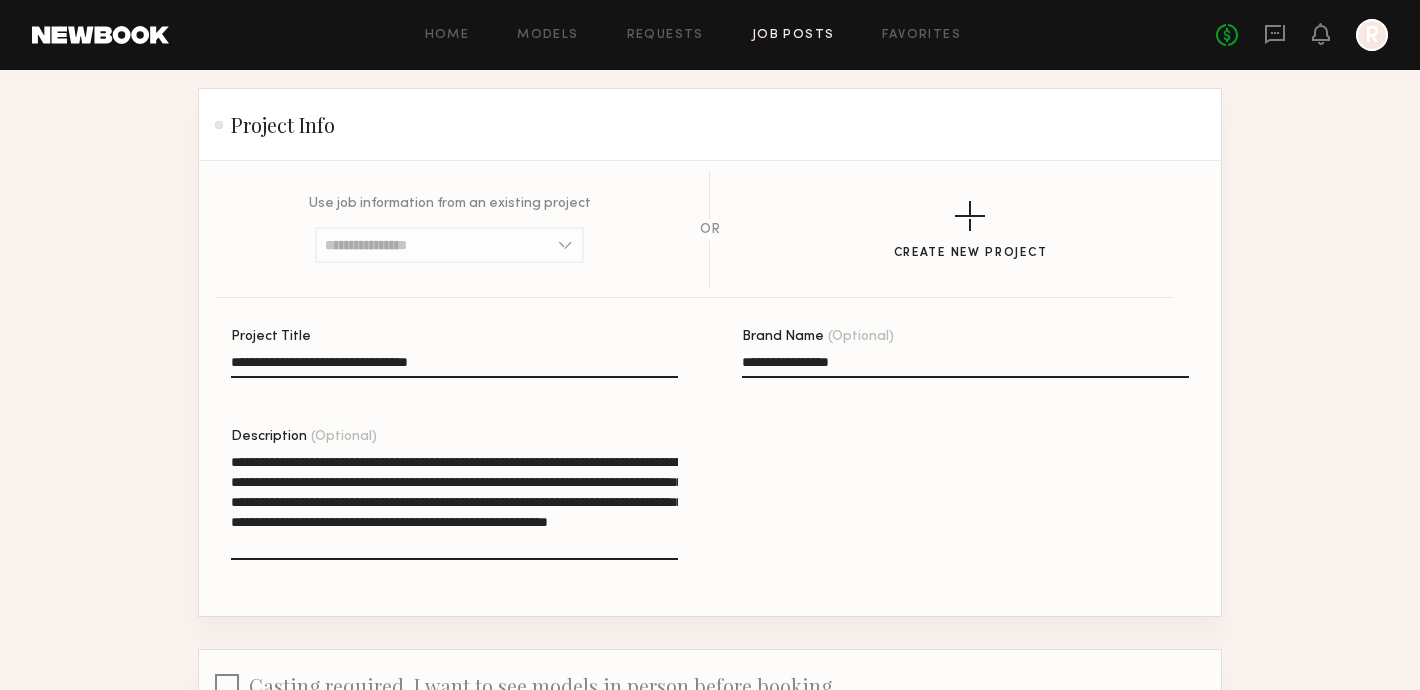 scroll, scrollTop: 142, scrollLeft: 0, axis: vertical 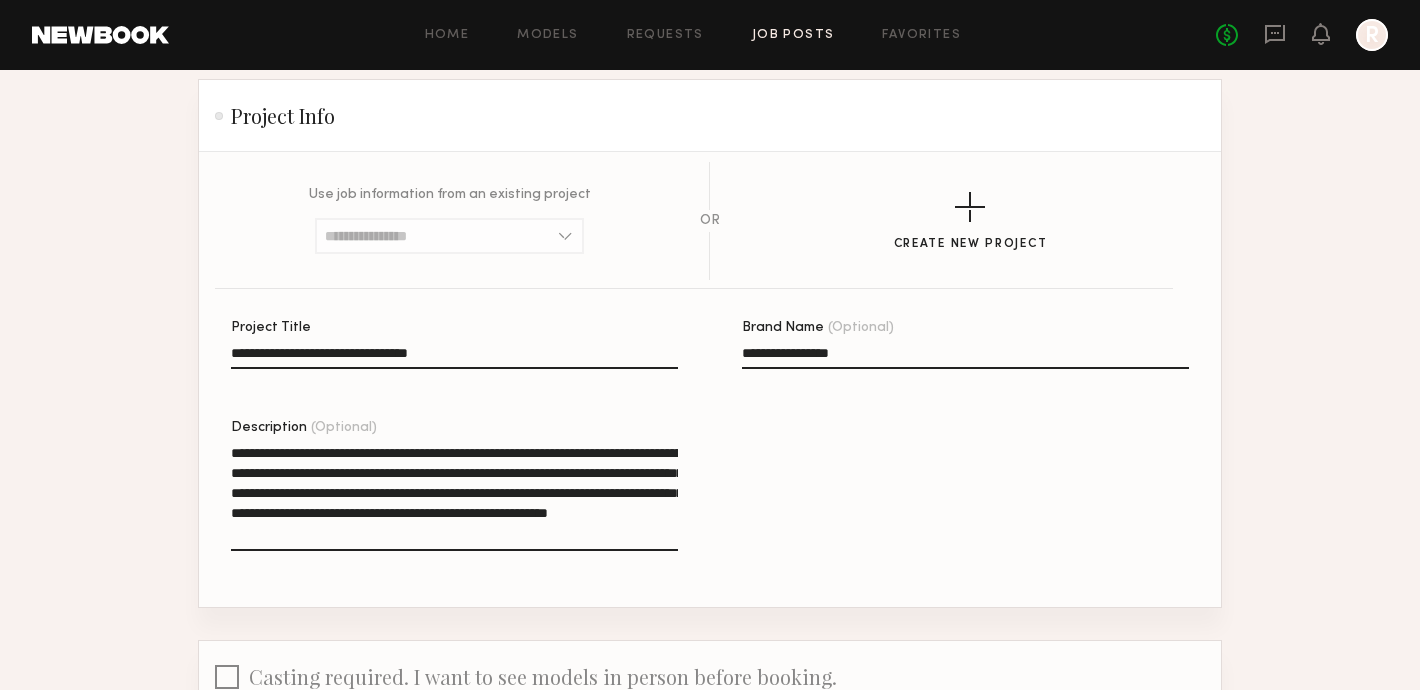click on "**********" 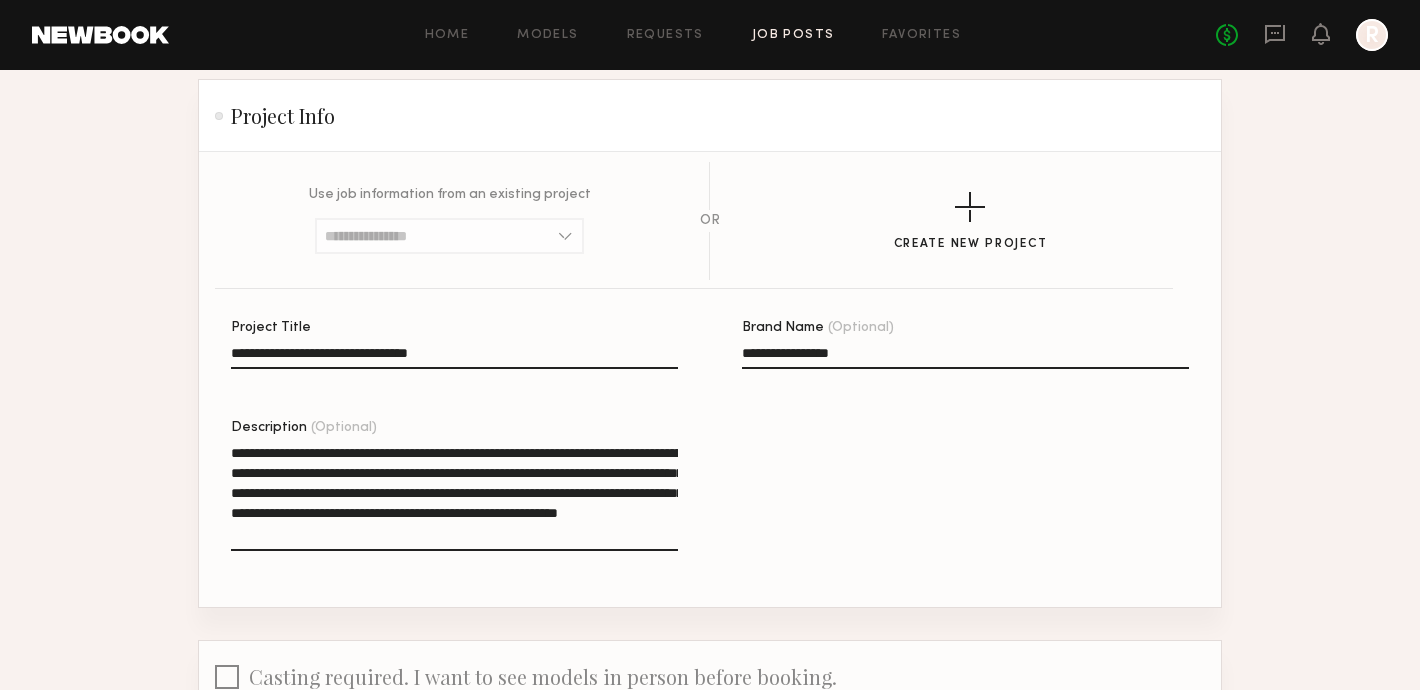 click on "**********" 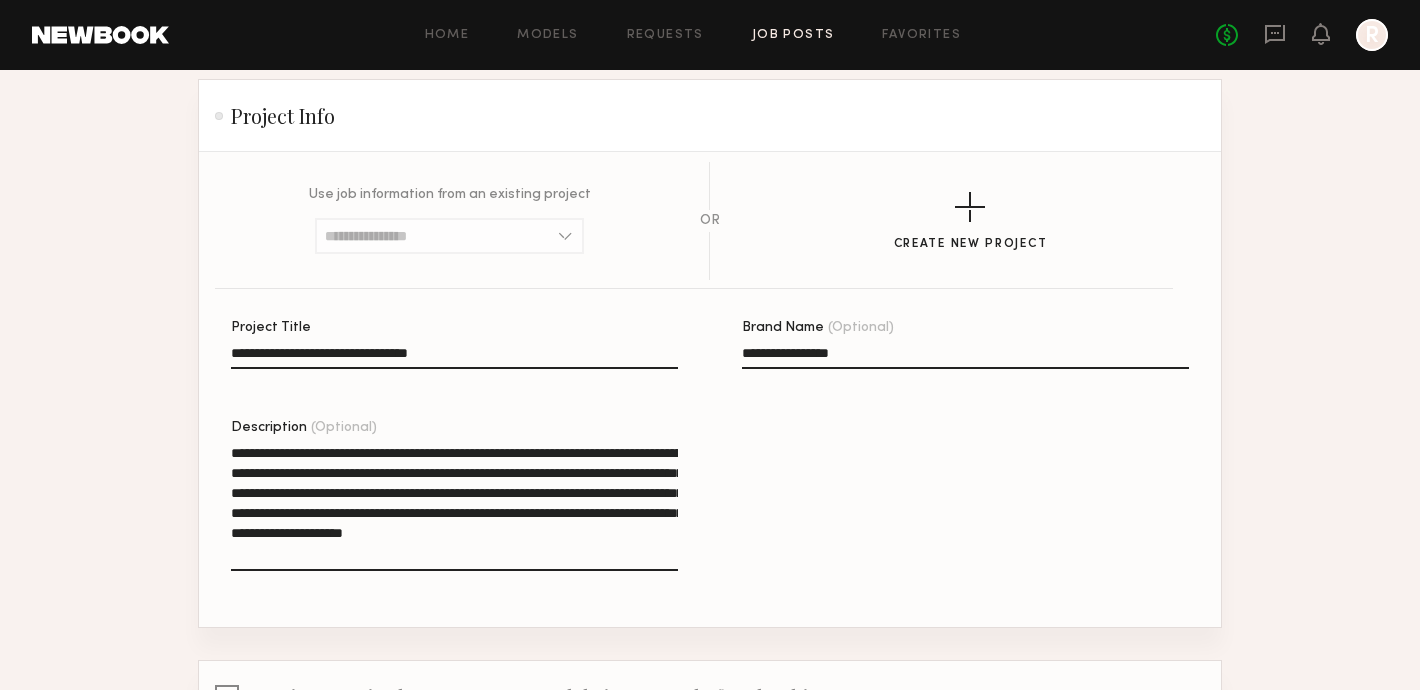 click on "**********" 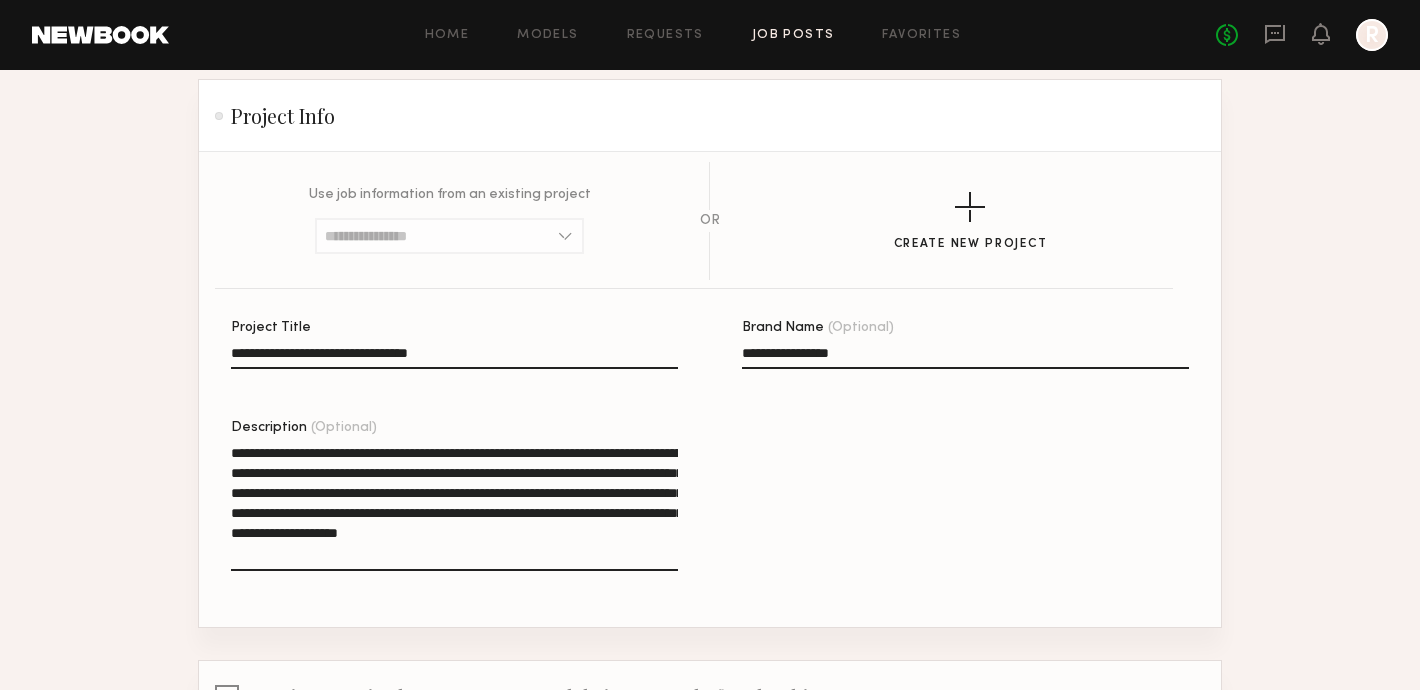 click on "**********" 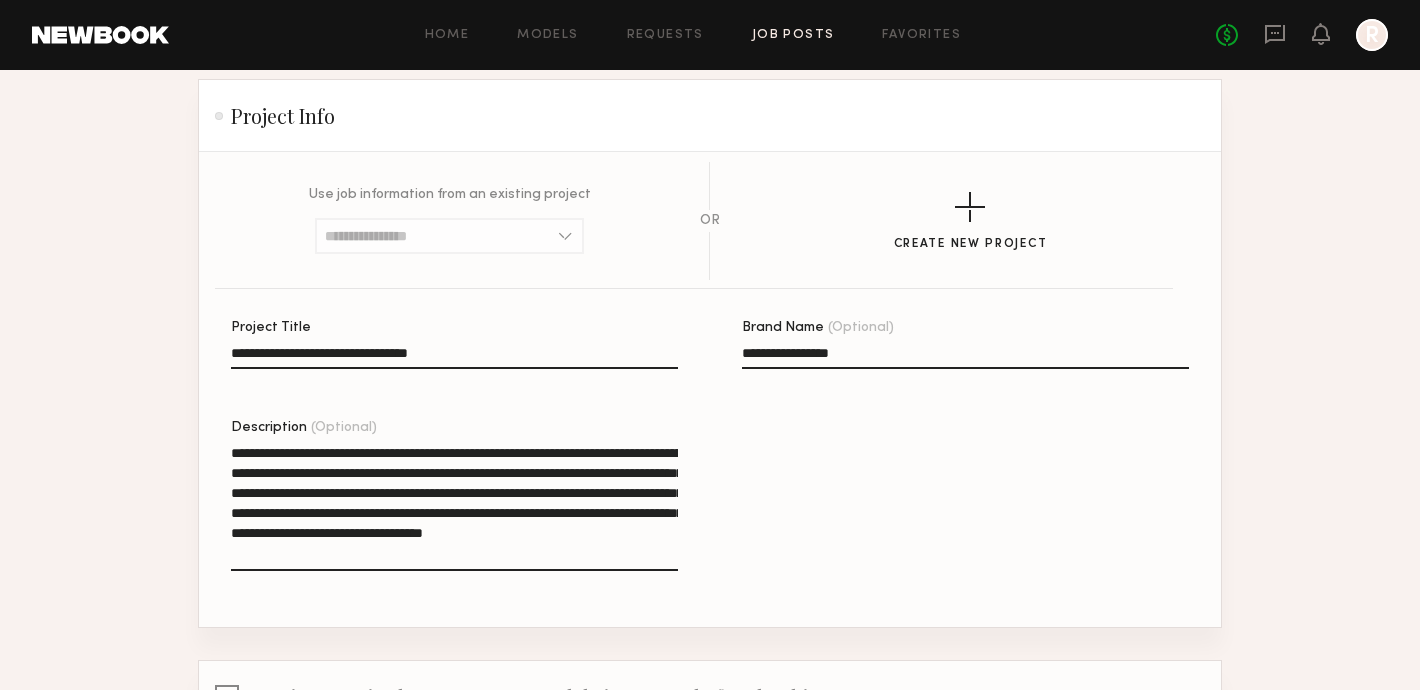 drag, startPoint x: 276, startPoint y: 533, endPoint x: 535, endPoint y: 500, distance: 261.09384 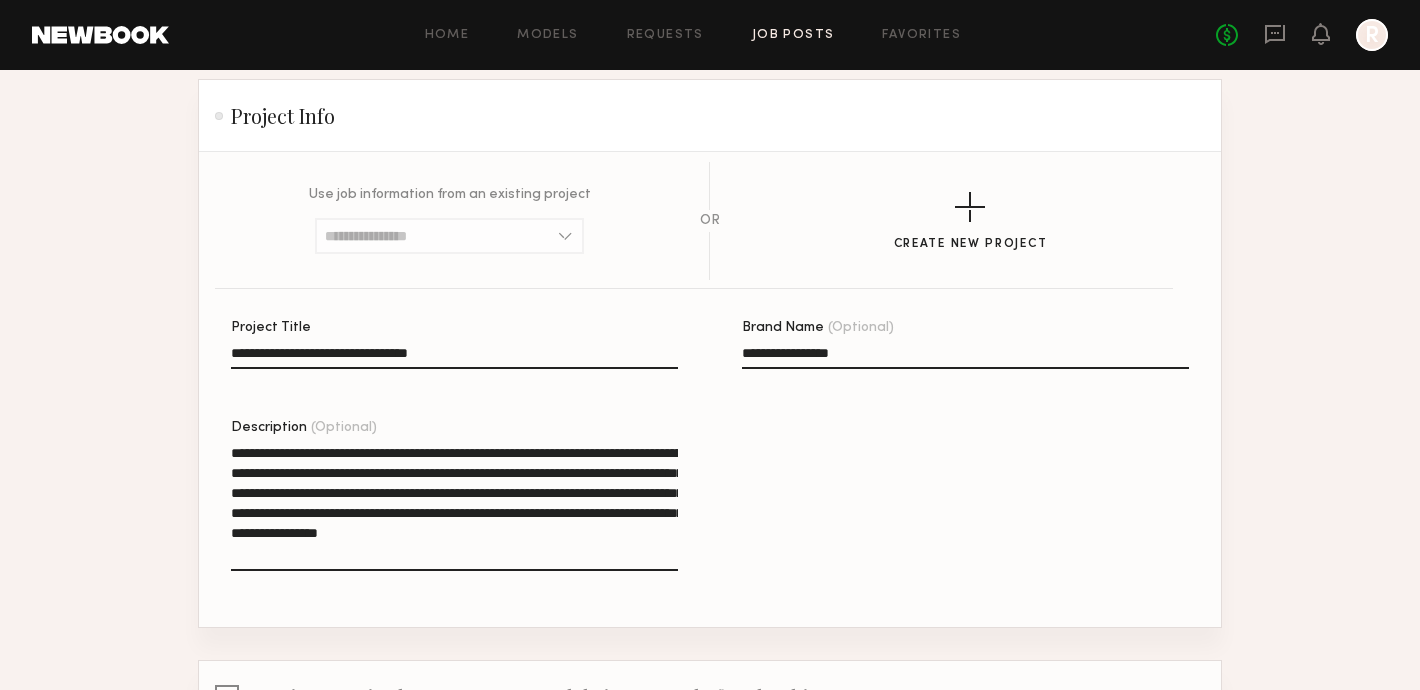 click on "**********" 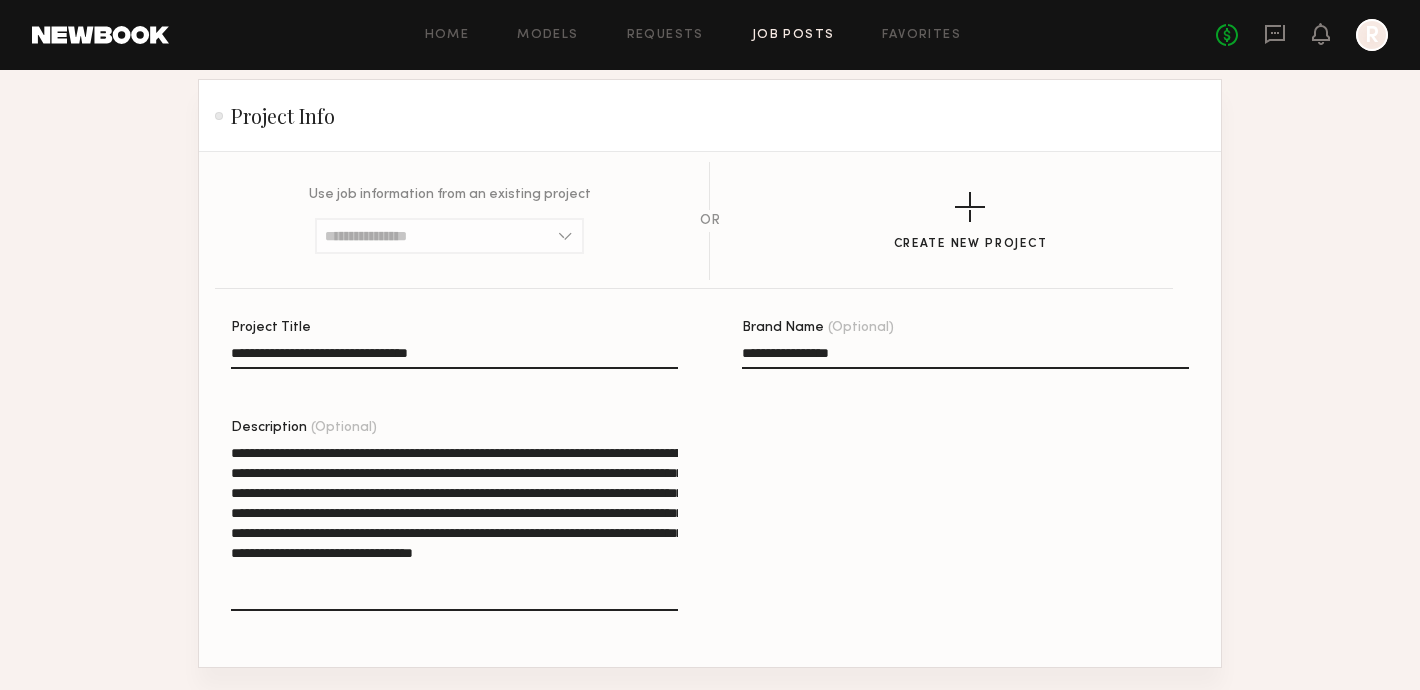 type on "**********" 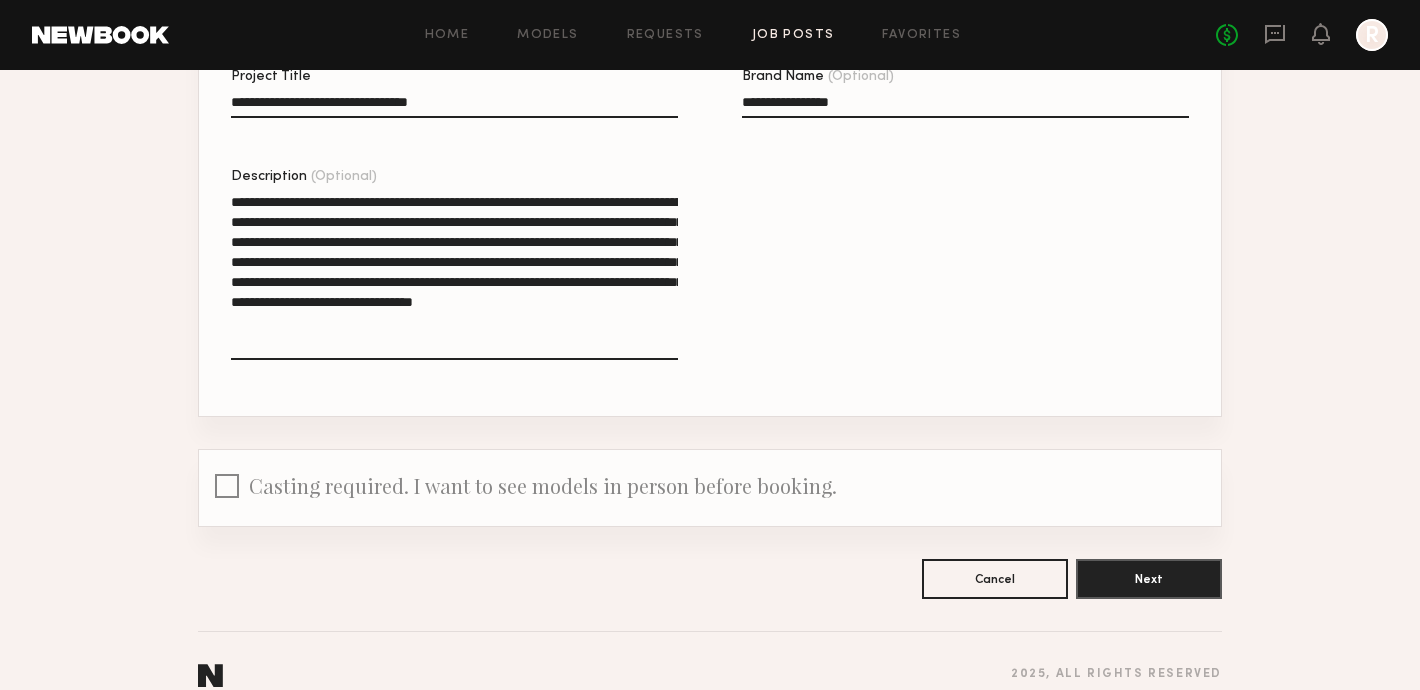scroll, scrollTop: 419, scrollLeft: 0, axis: vertical 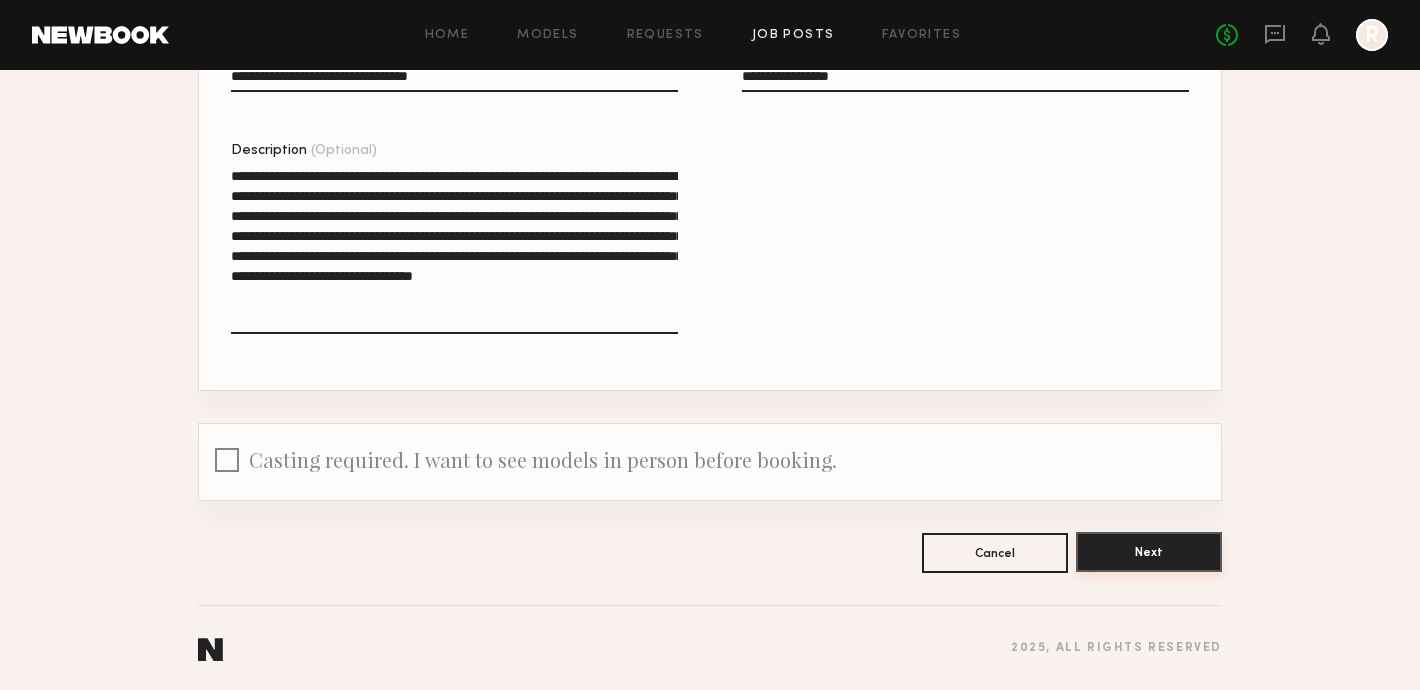 click on "Next" 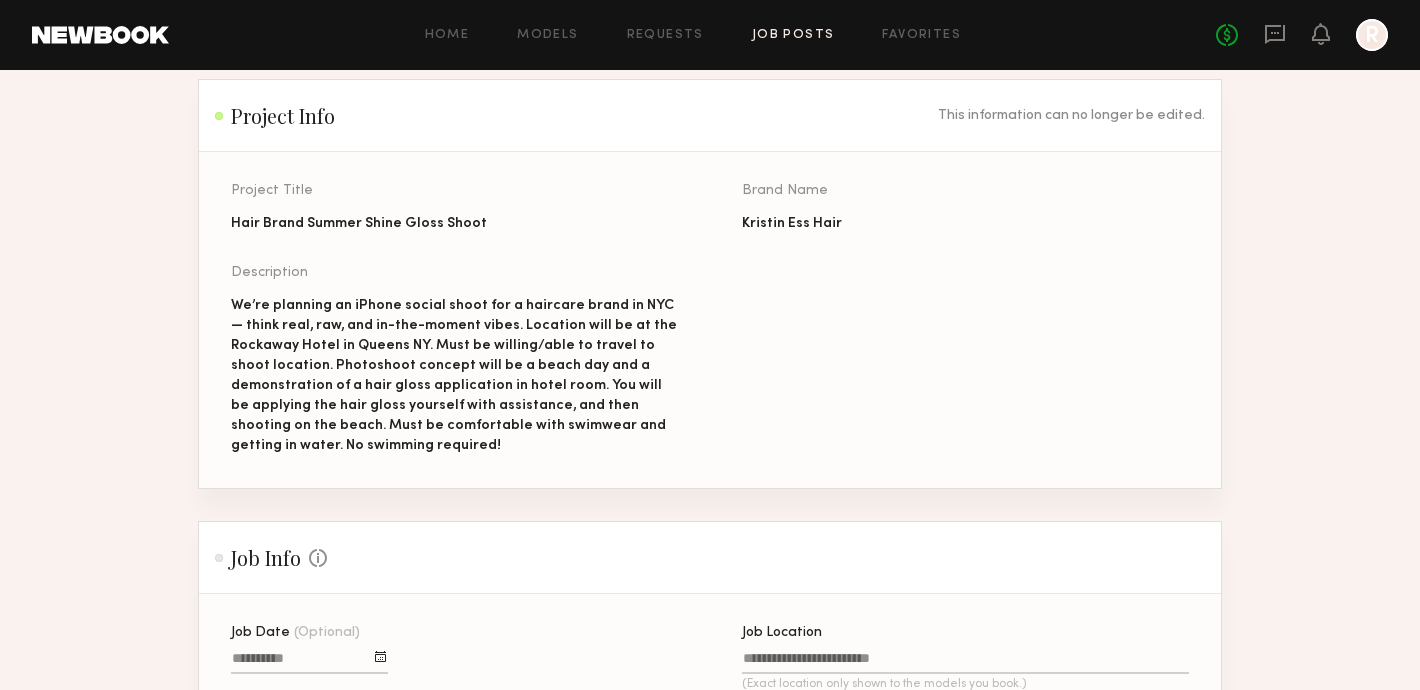 scroll, scrollTop: 146, scrollLeft: 0, axis: vertical 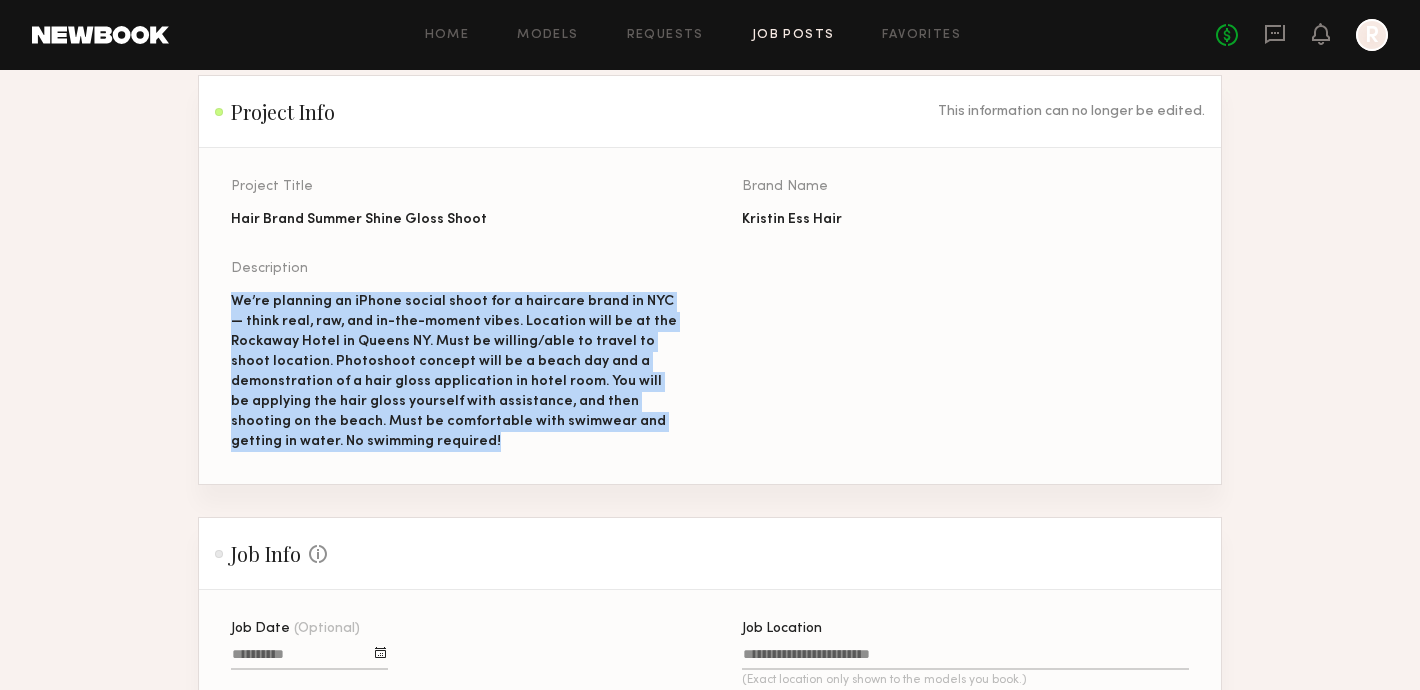 drag, startPoint x: 379, startPoint y: 447, endPoint x: 218, endPoint y: 301, distance: 217.34074 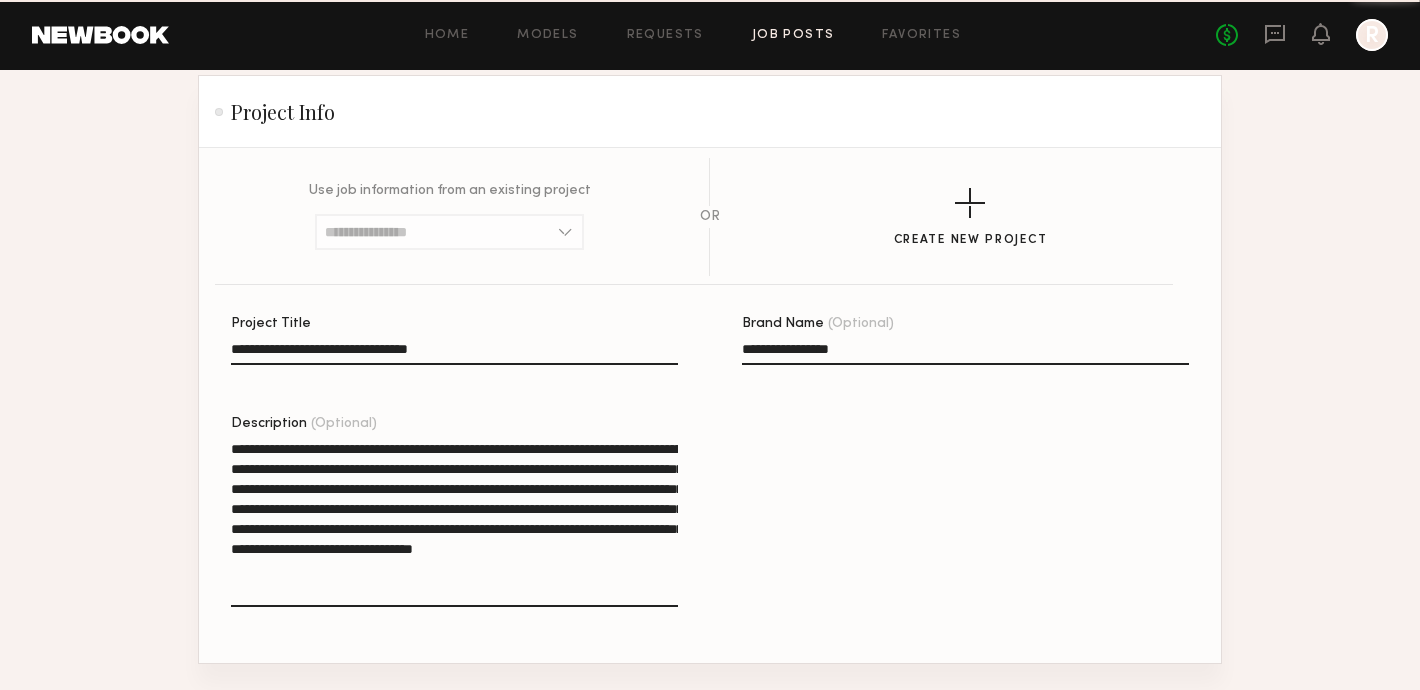 scroll, scrollTop: 419, scrollLeft: 0, axis: vertical 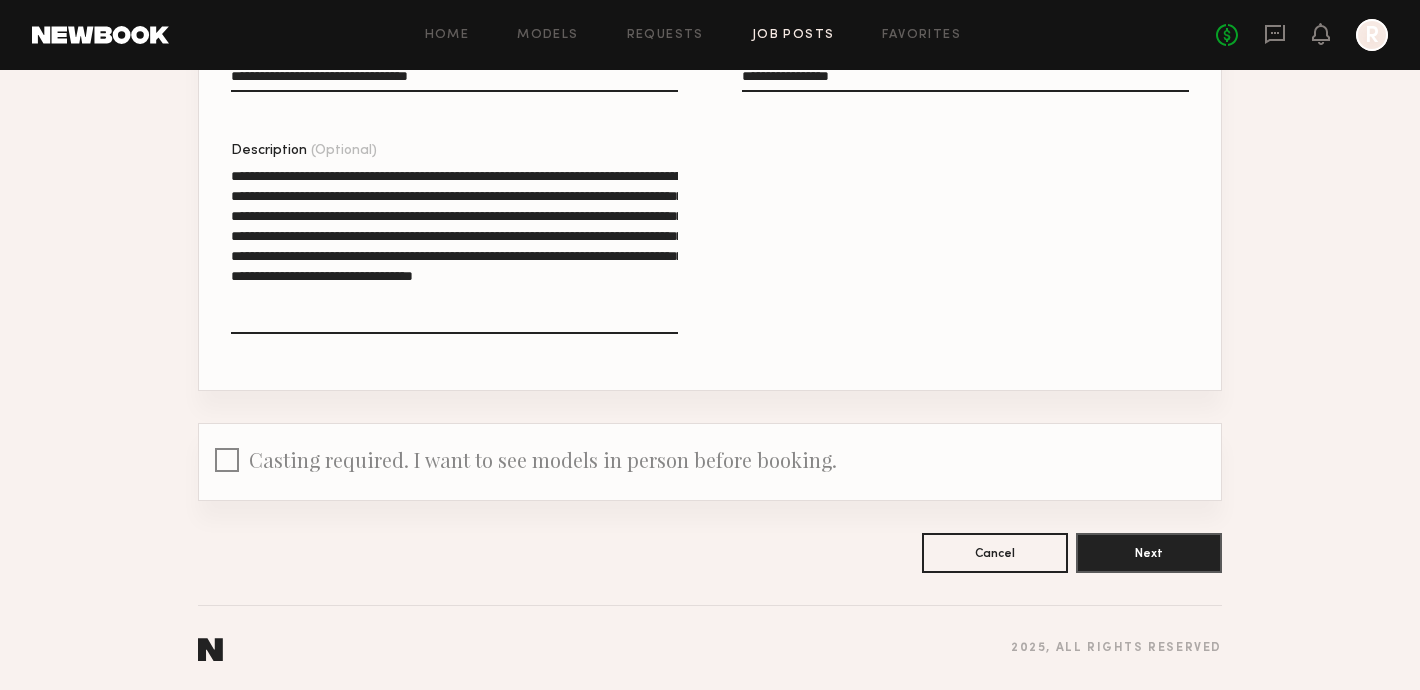 click on "**********" 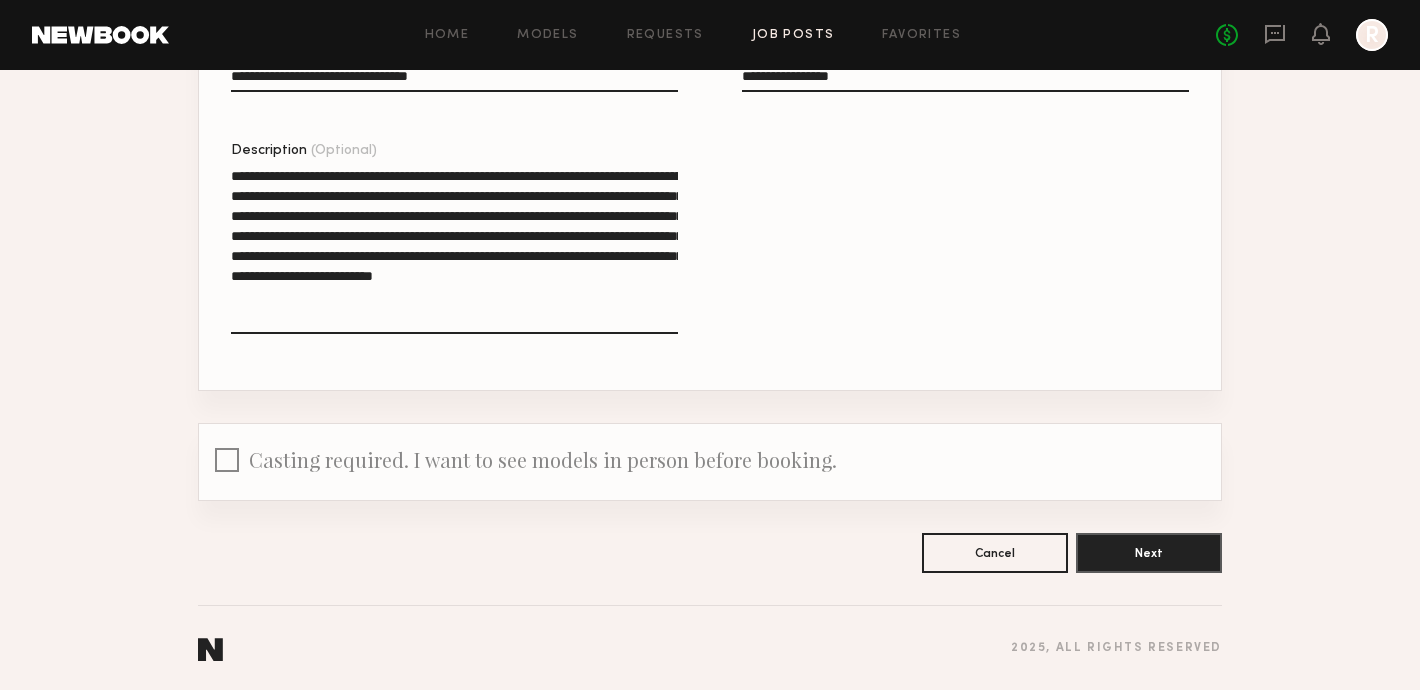 drag, startPoint x: 354, startPoint y: 317, endPoint x: 134, endPoint y: 97, distance: 311.12698 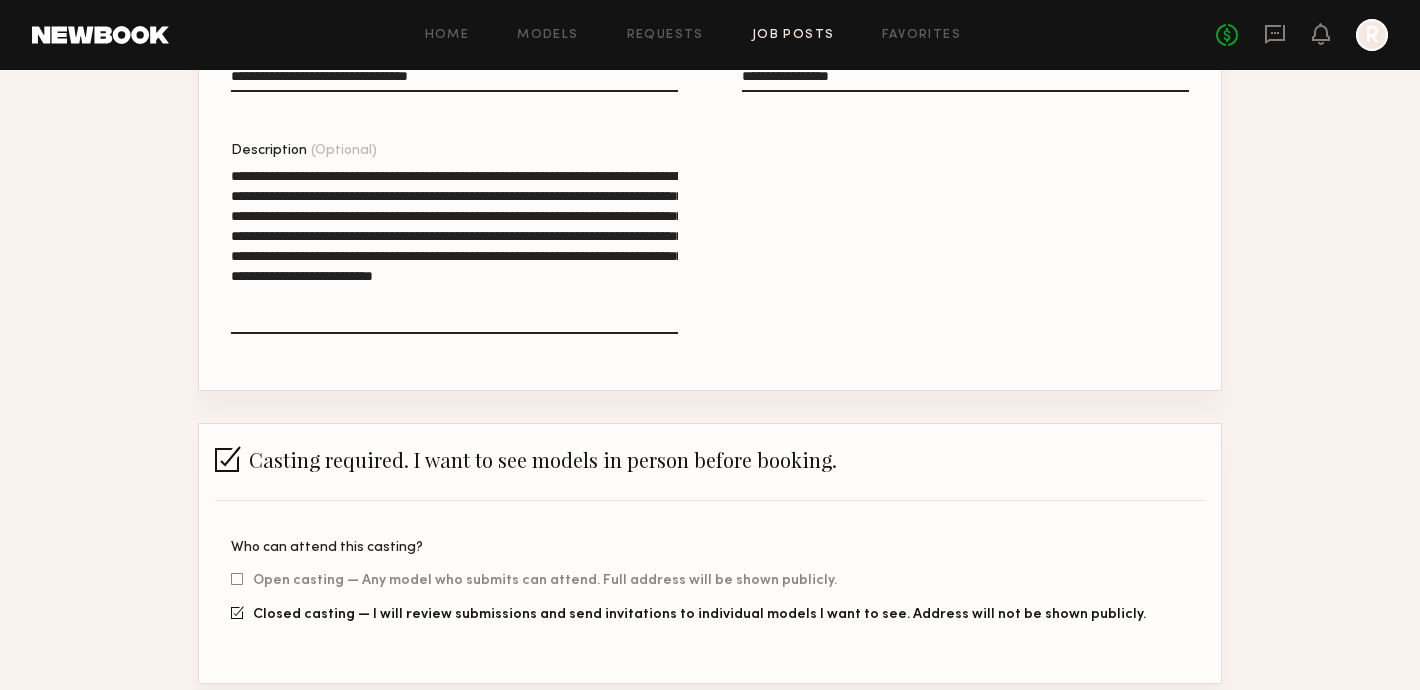 click on "Casting required. I want to see models in person before booking." 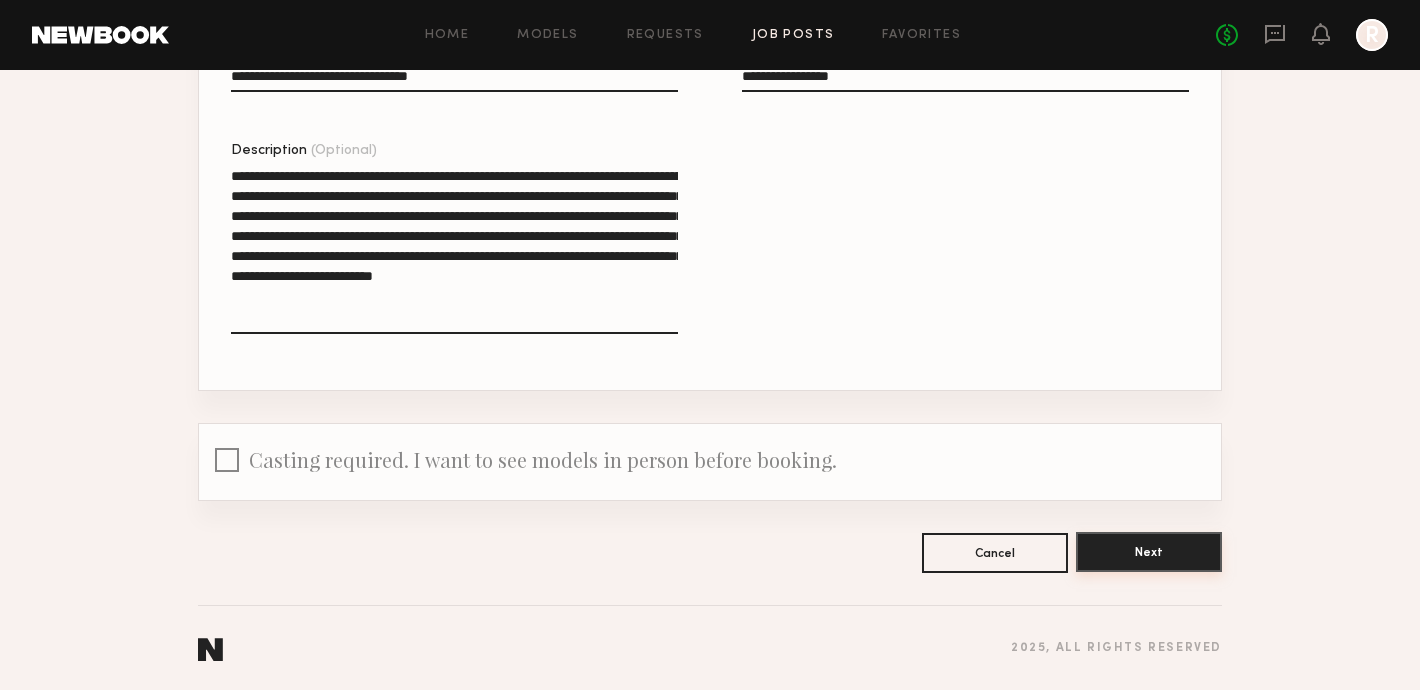 click on "Next" 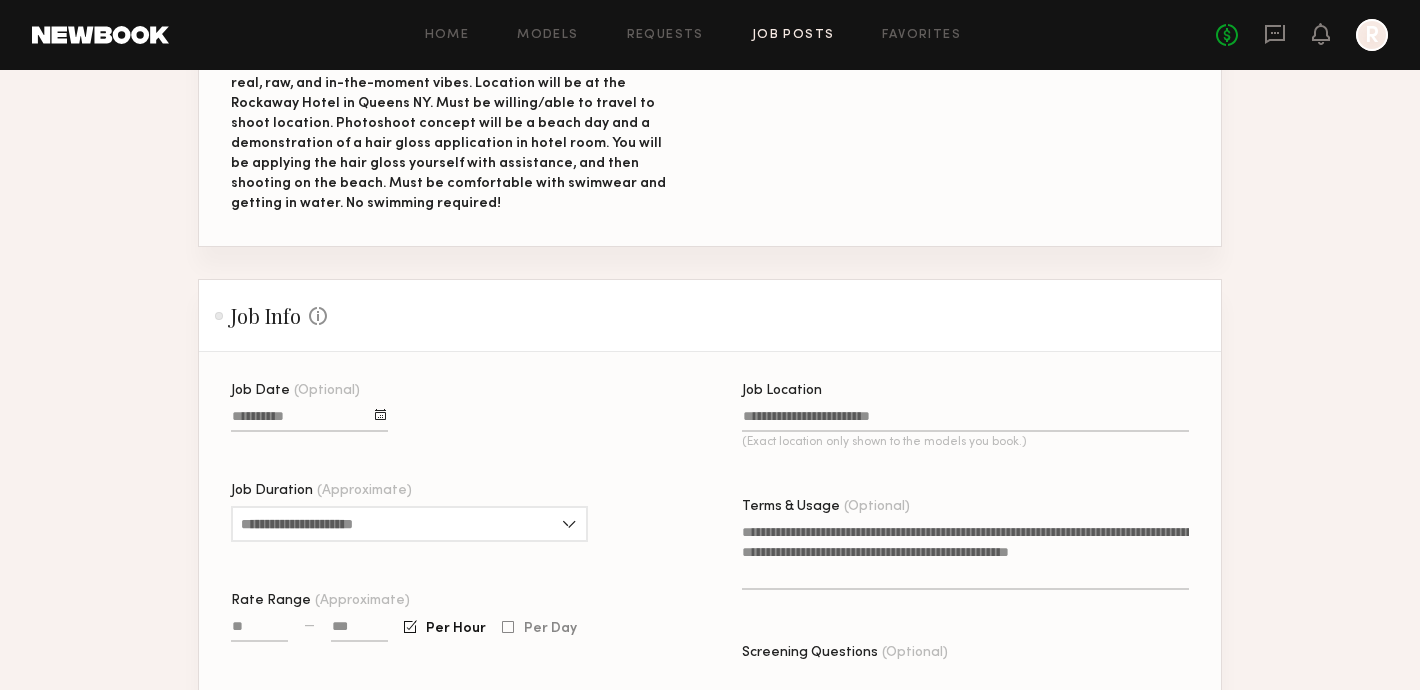 scroll, scrollTop: 383, scrollLeft: 0, axis: vertical 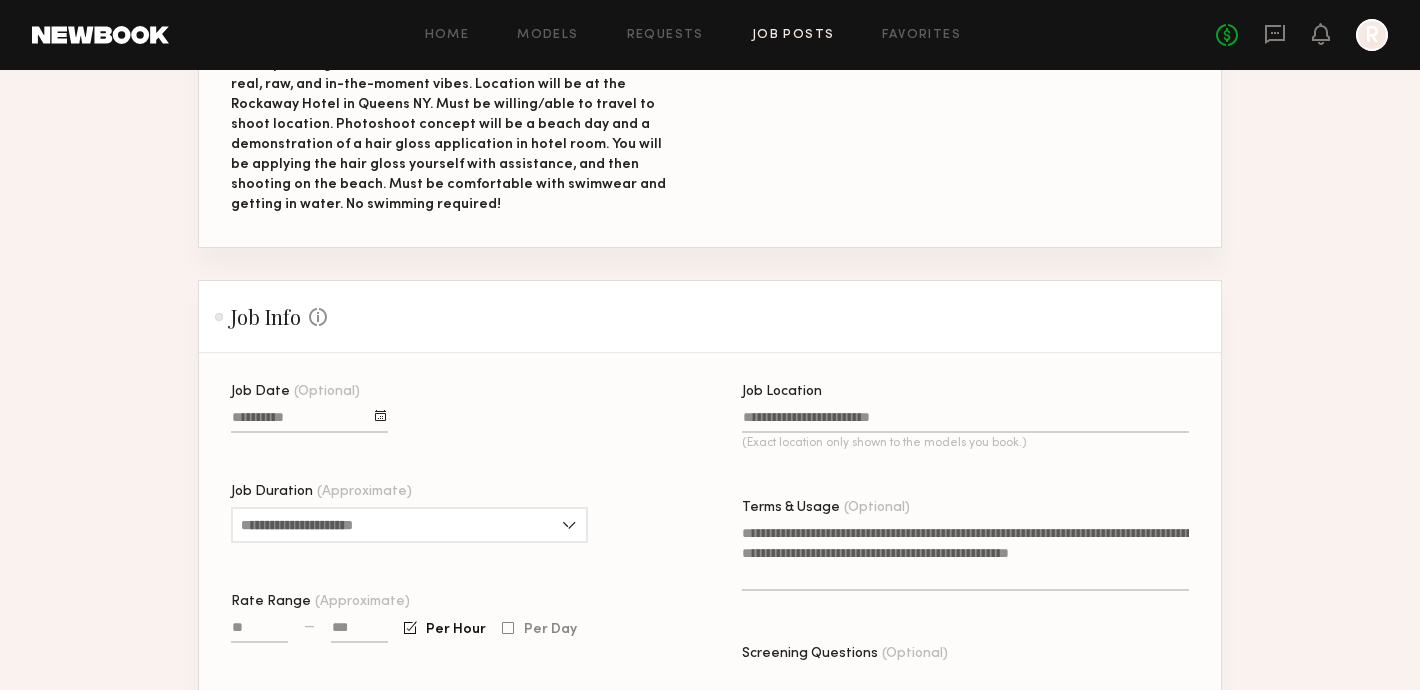 click 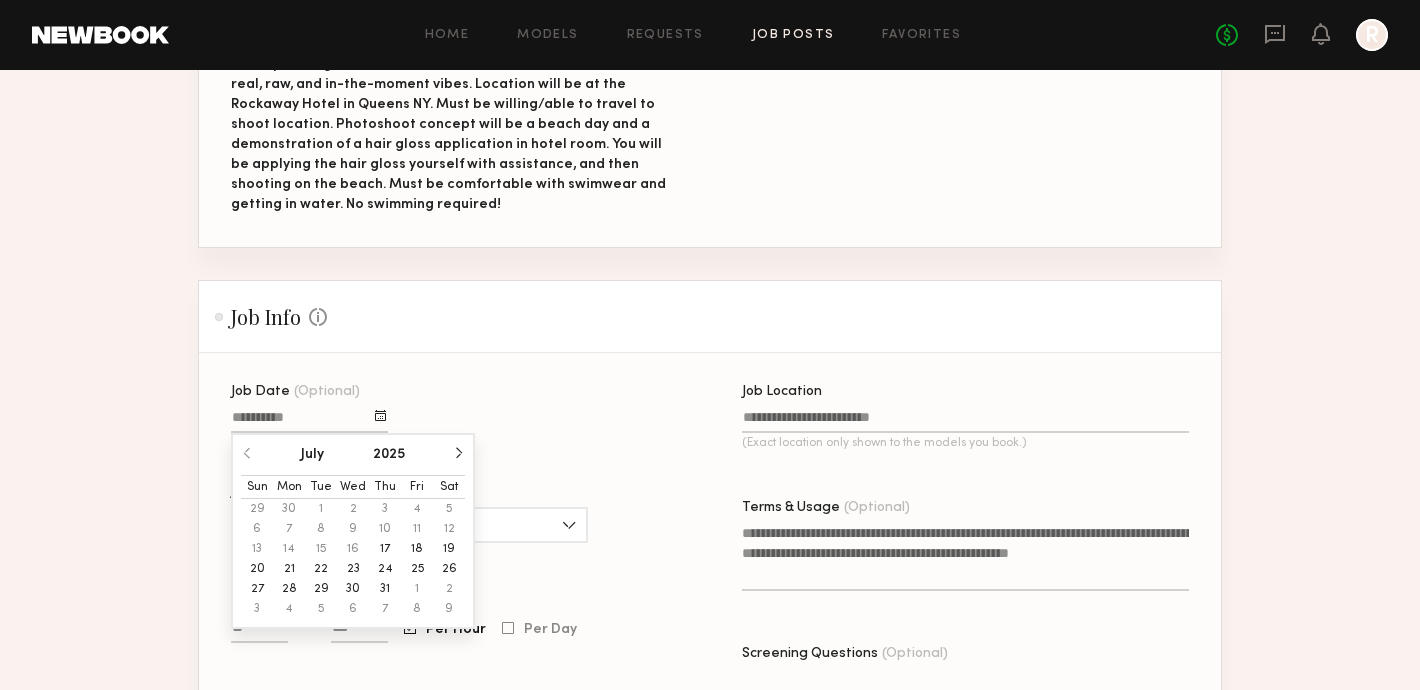 click on "31" 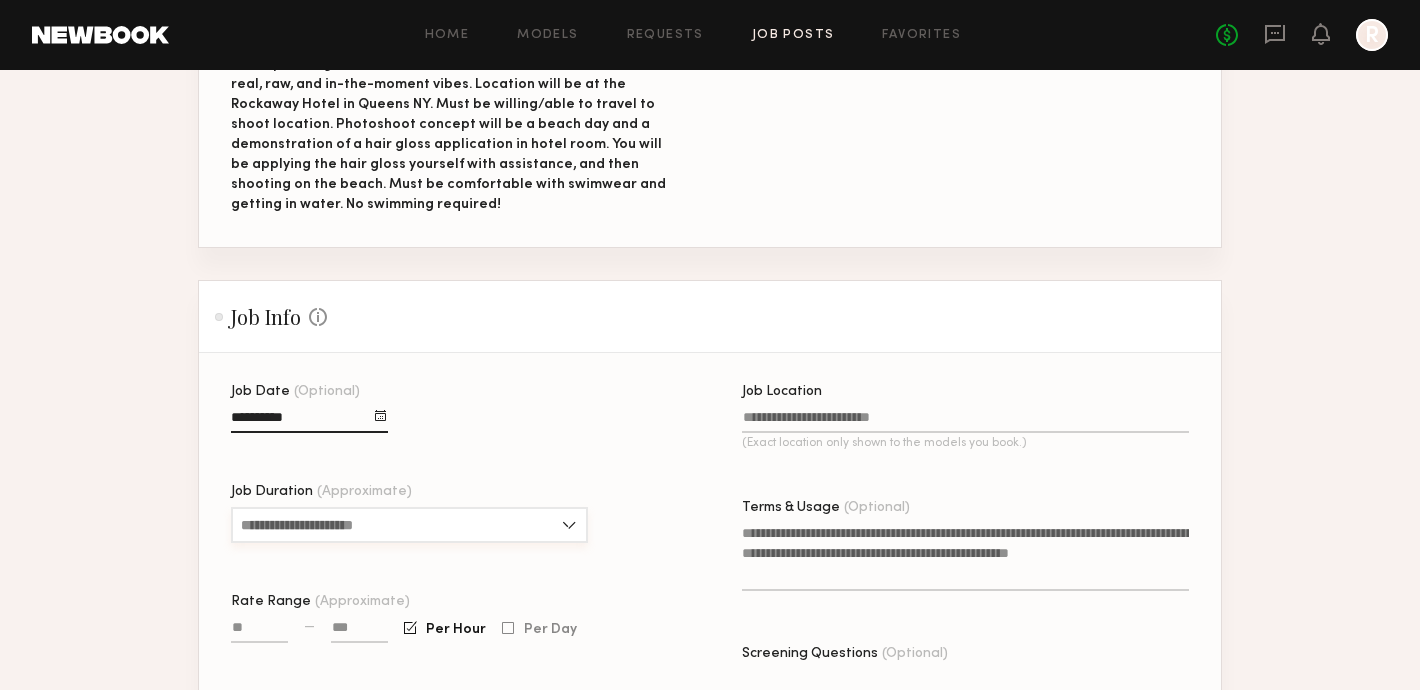 click on "Job Duration (Approximate)" at bounding box center (409, 525) 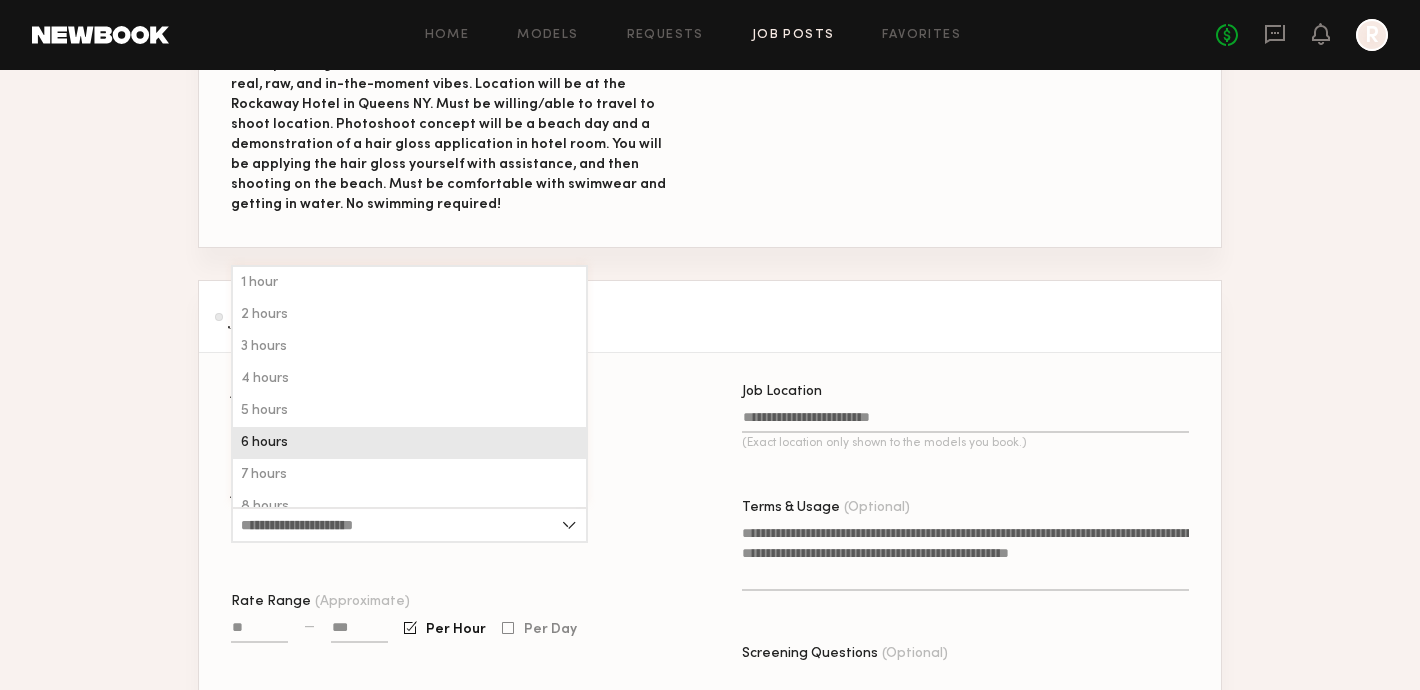 click on "6 hours" 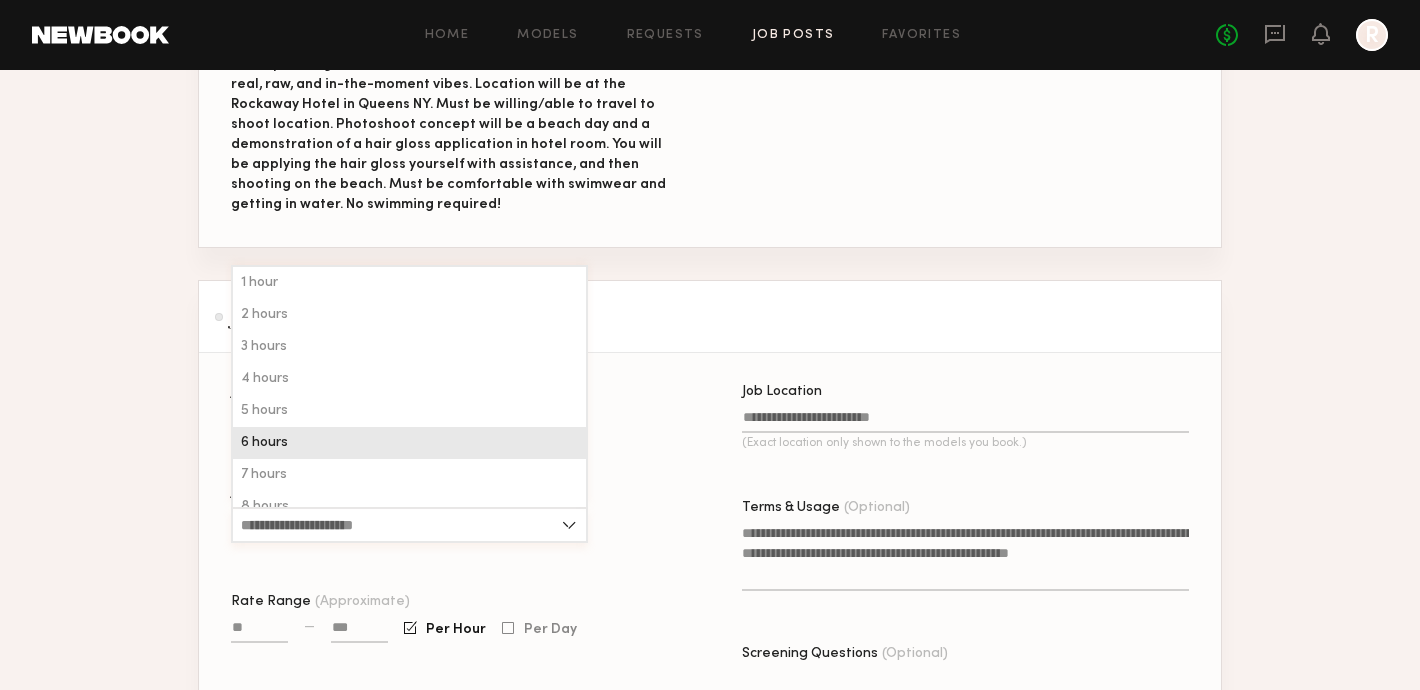 type on "*******" 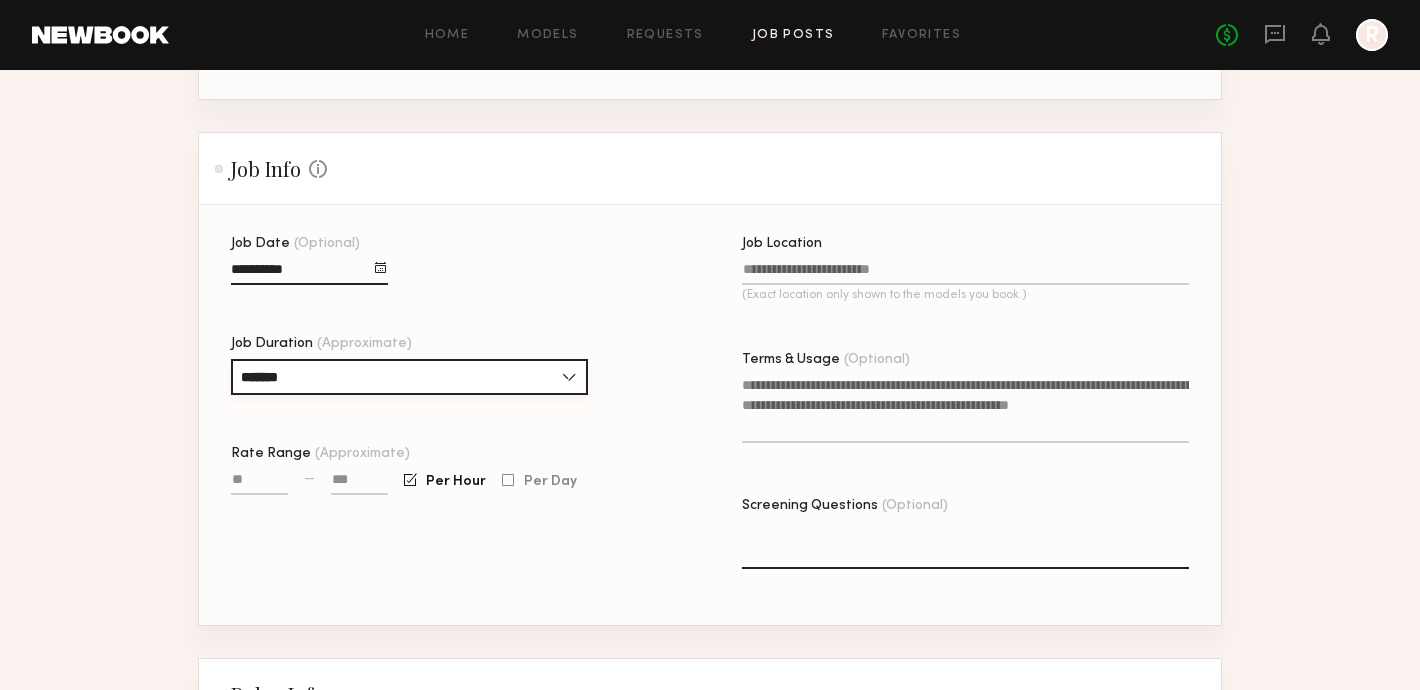 scroll, scrollTop: 558, scrollLeft: 0, axis: vertical 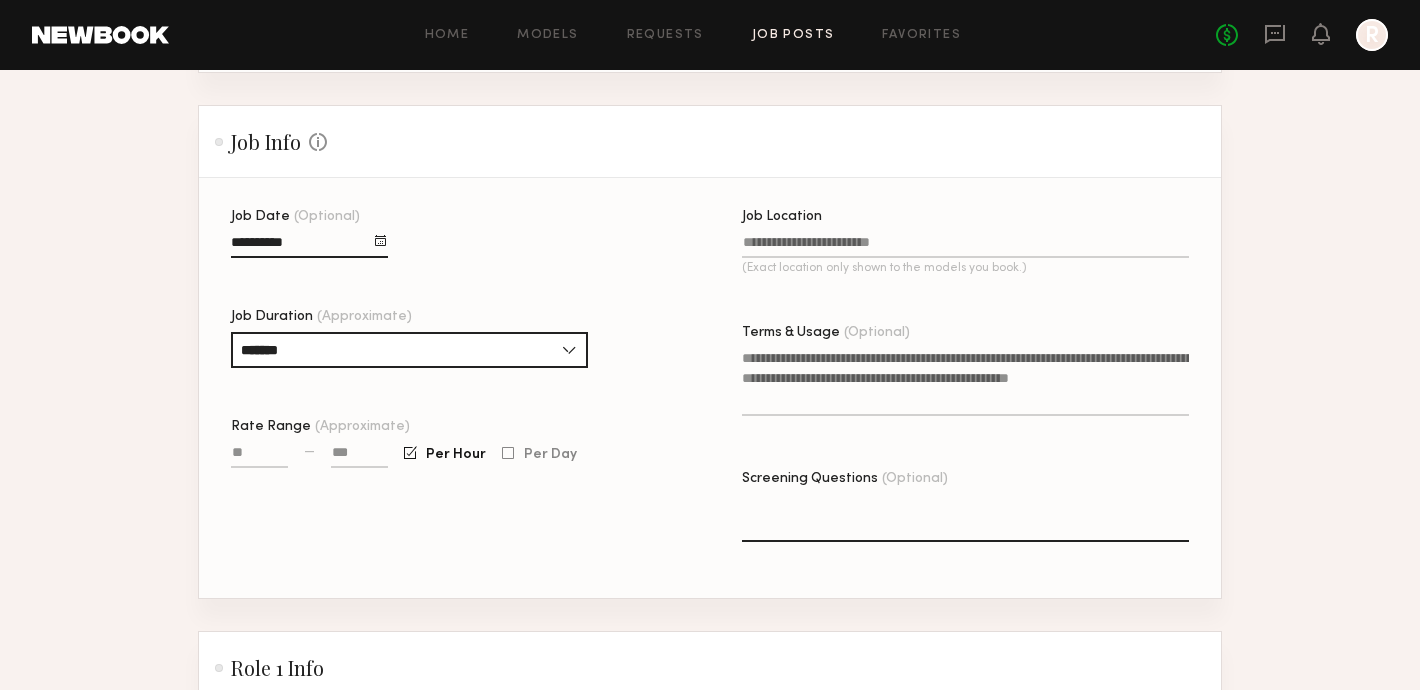 click on "Rate Range (Approximate)" at bounding box center [259, 456] 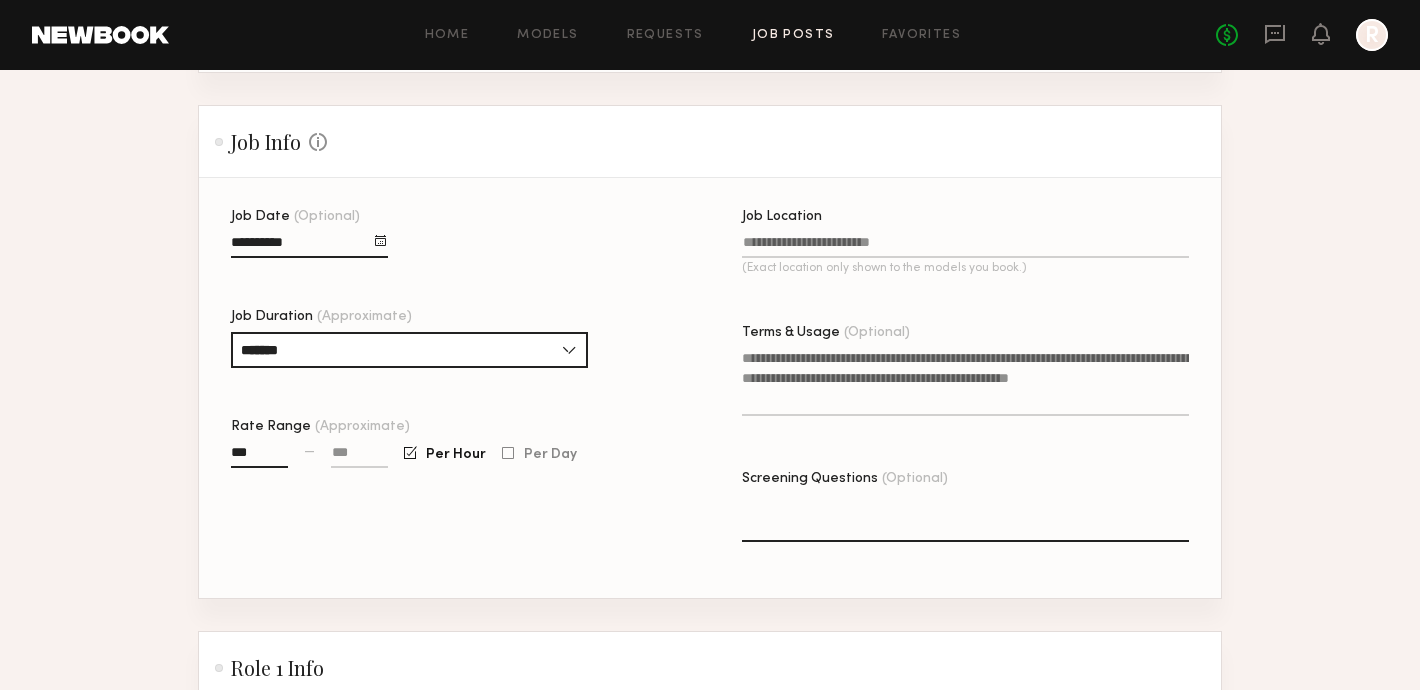type on "***" 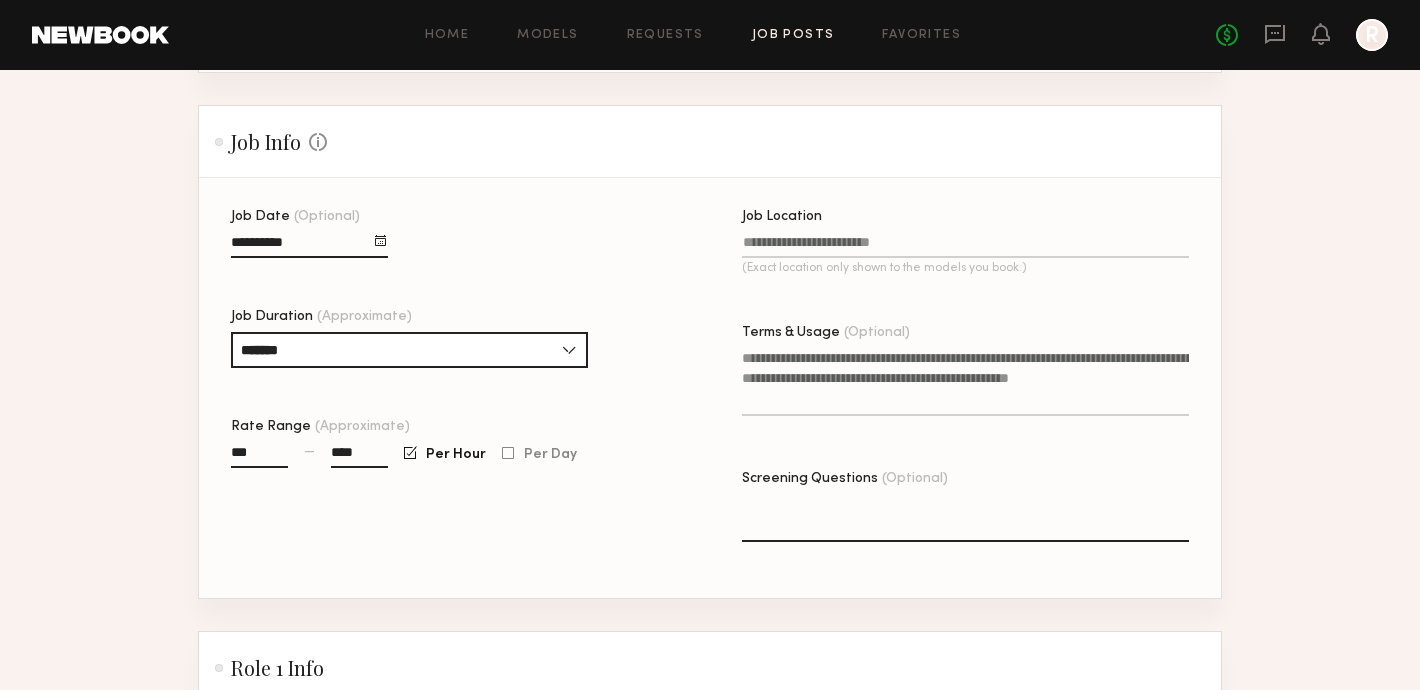 type on "****" 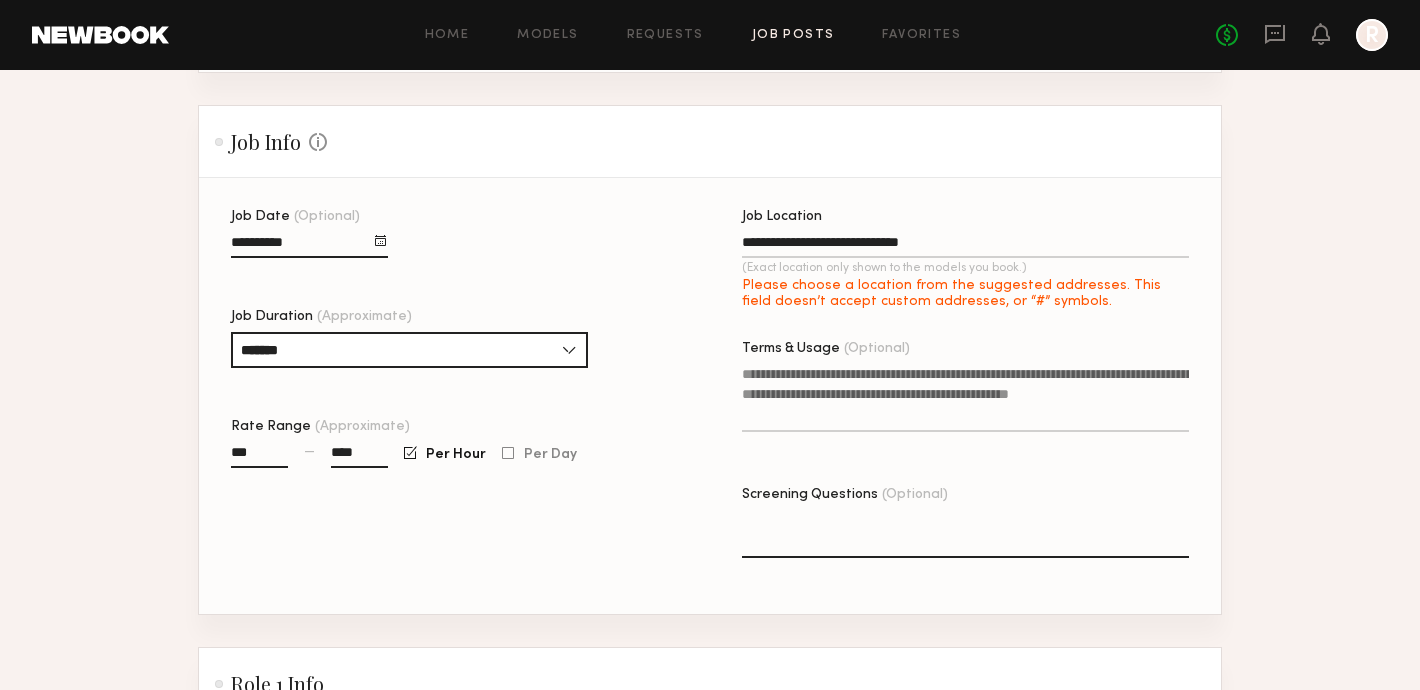 type on "**********" 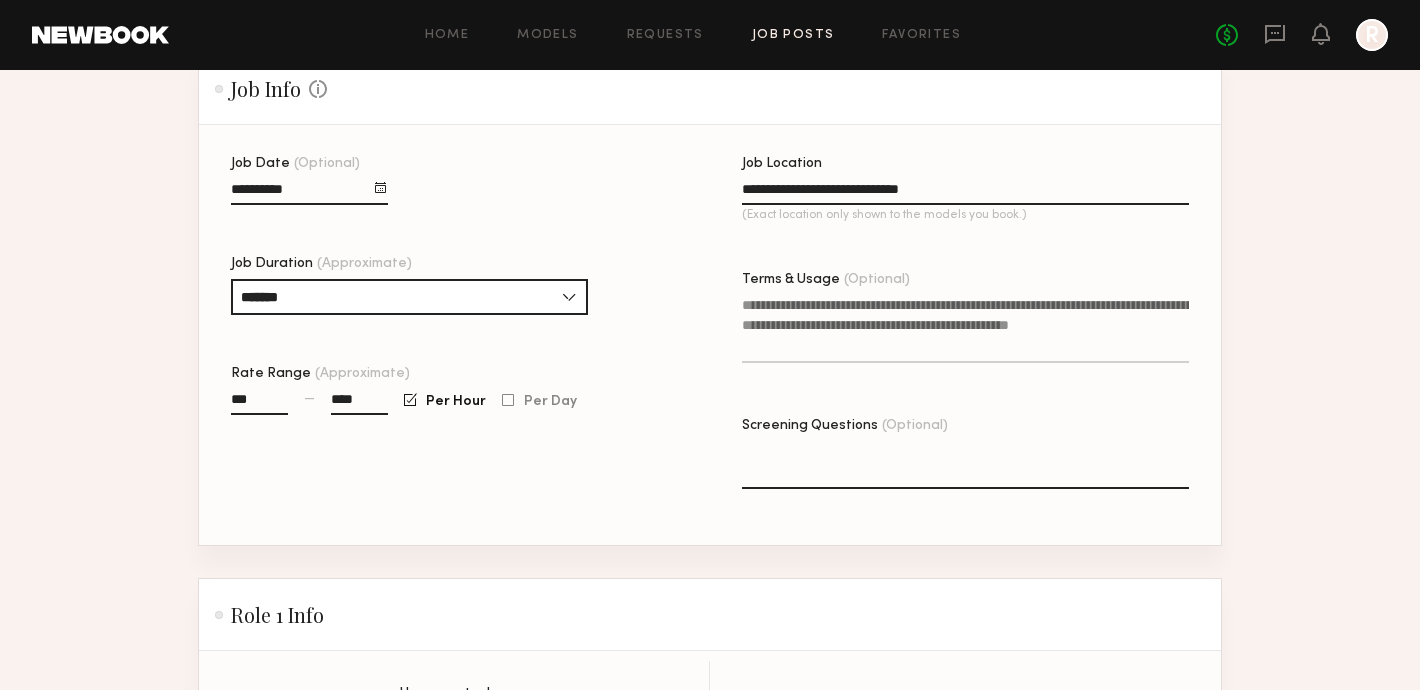 scroll, scrollTop: 810, scrollLeft: 0, axis: vertical 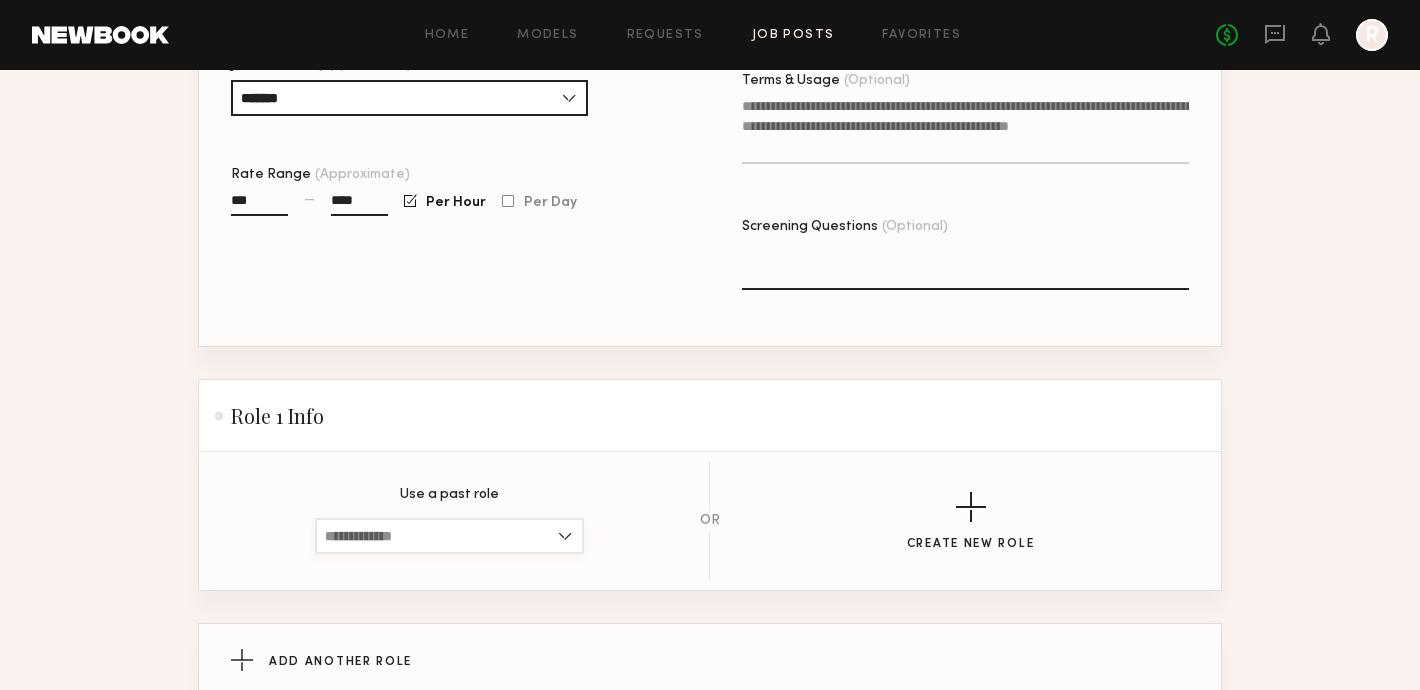 click at bounding box center [449, 536] 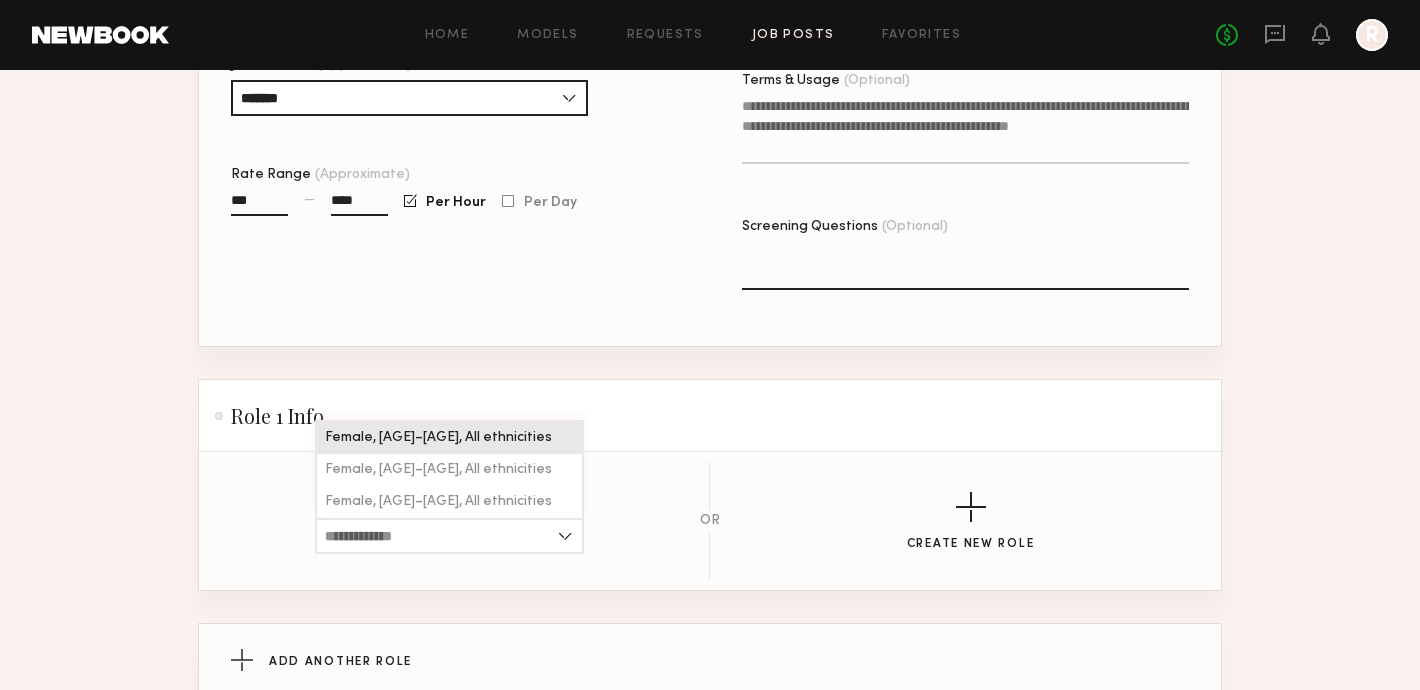 click on "Female, [AGE]–[AGE], All ethnicities" 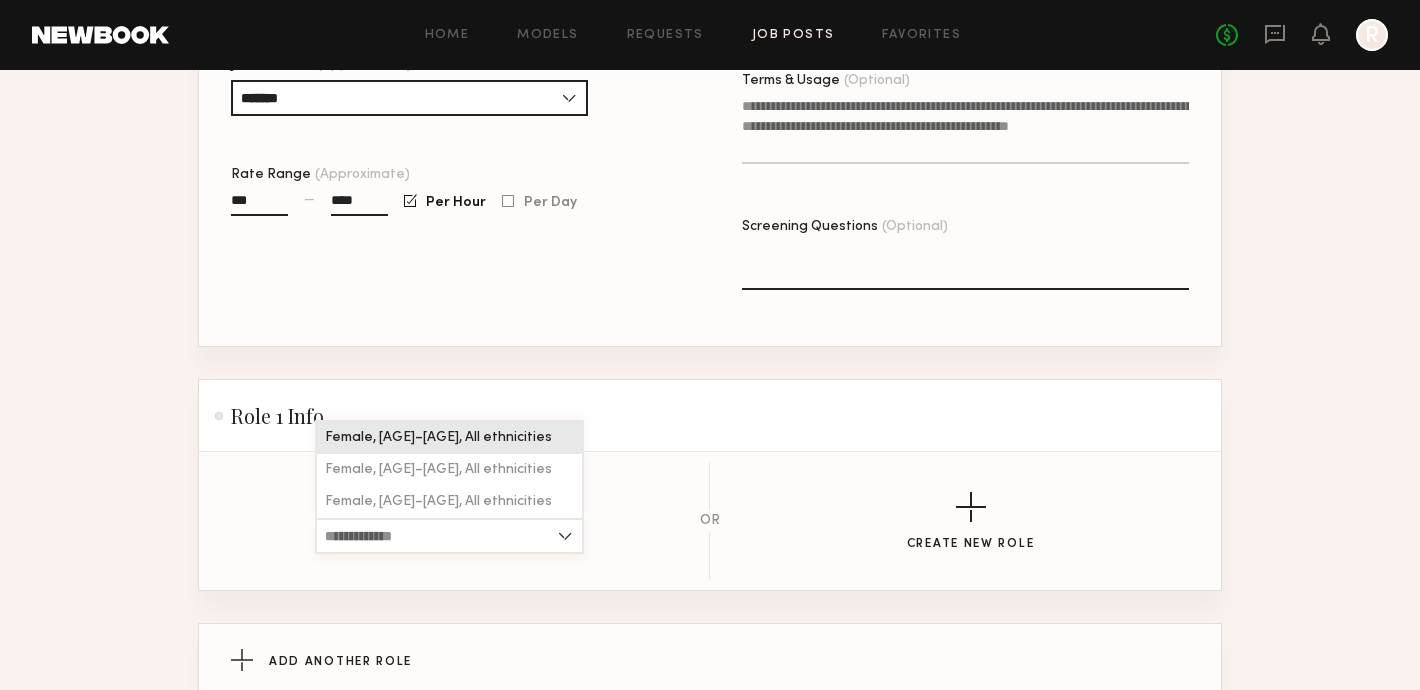 type on "**********" 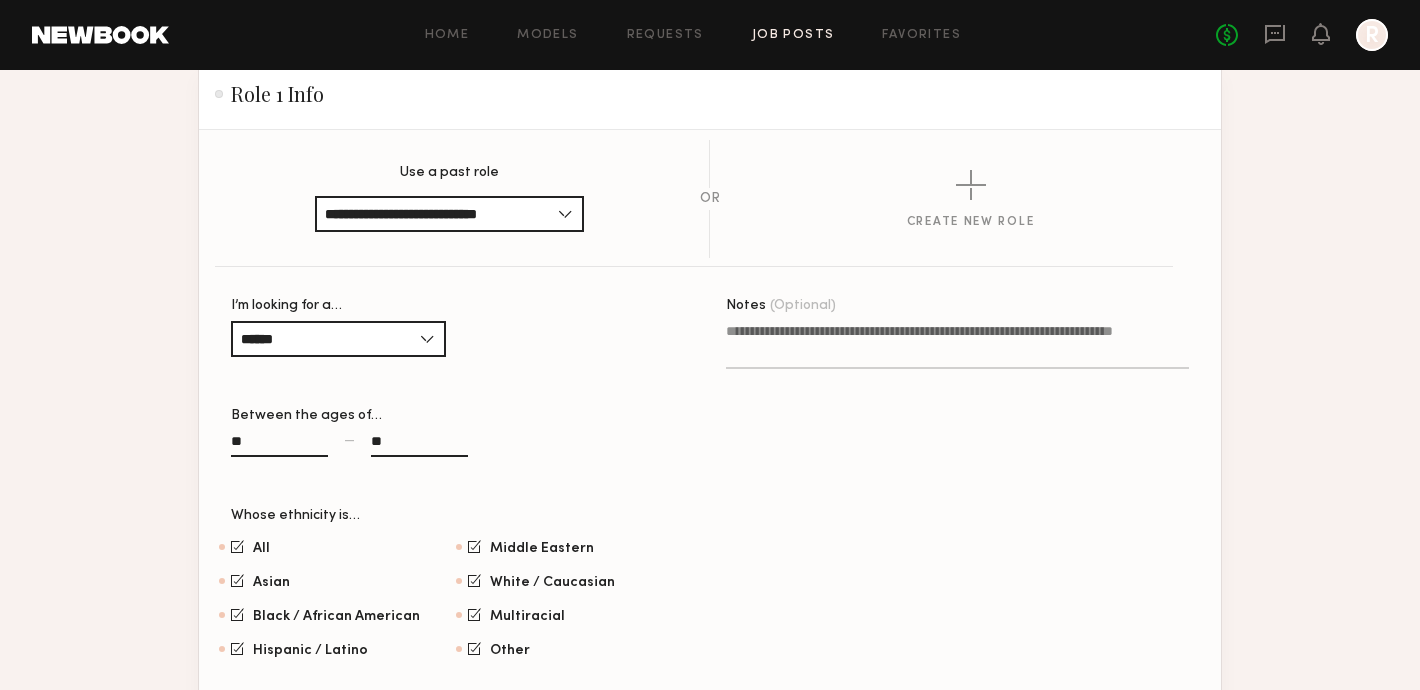 click on "Notes (Optional)" 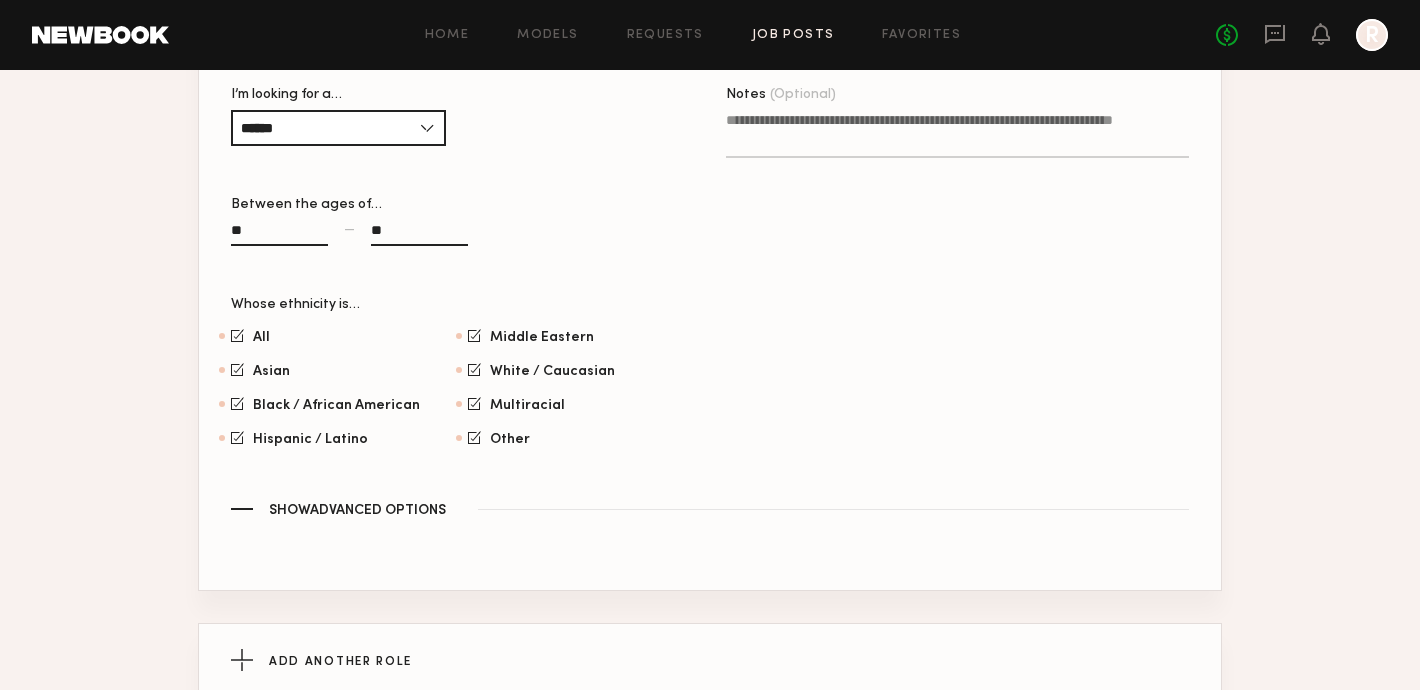 scroll, scrollTop: 1370, scrollLeft: 0, axis: vertical 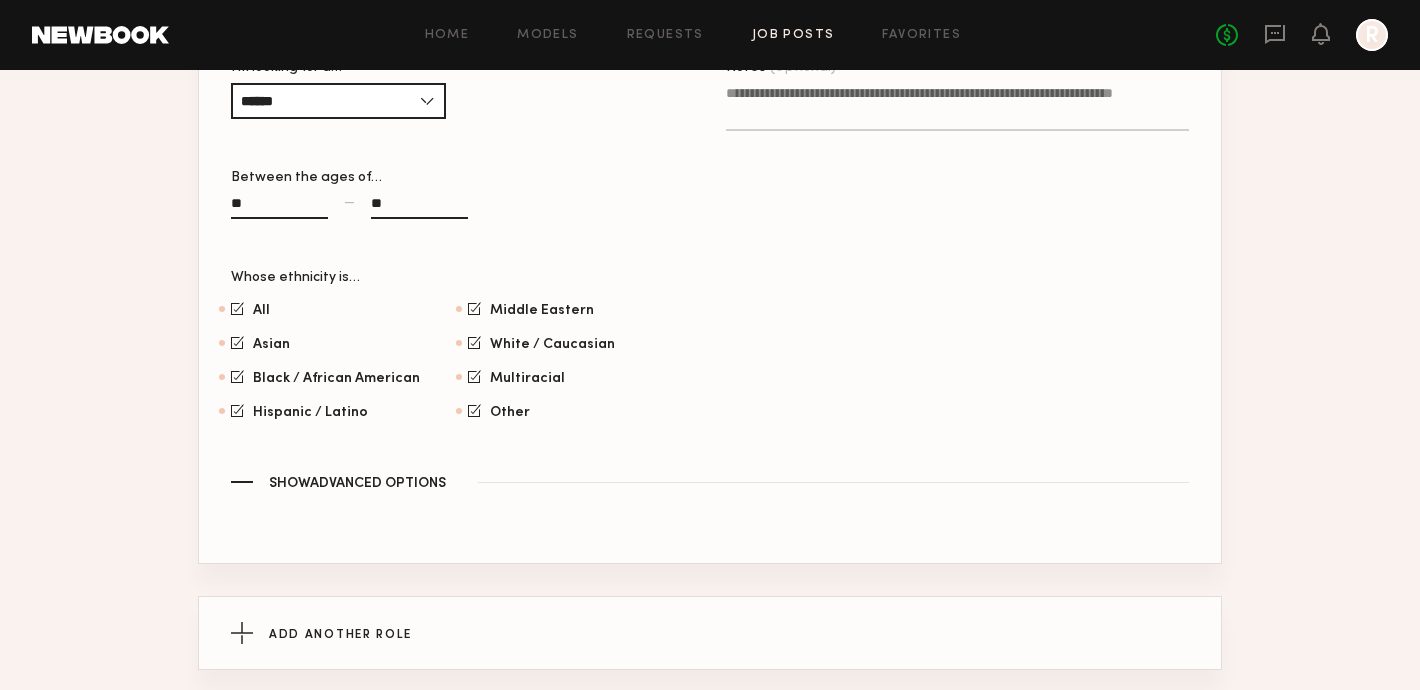 click on "**********" 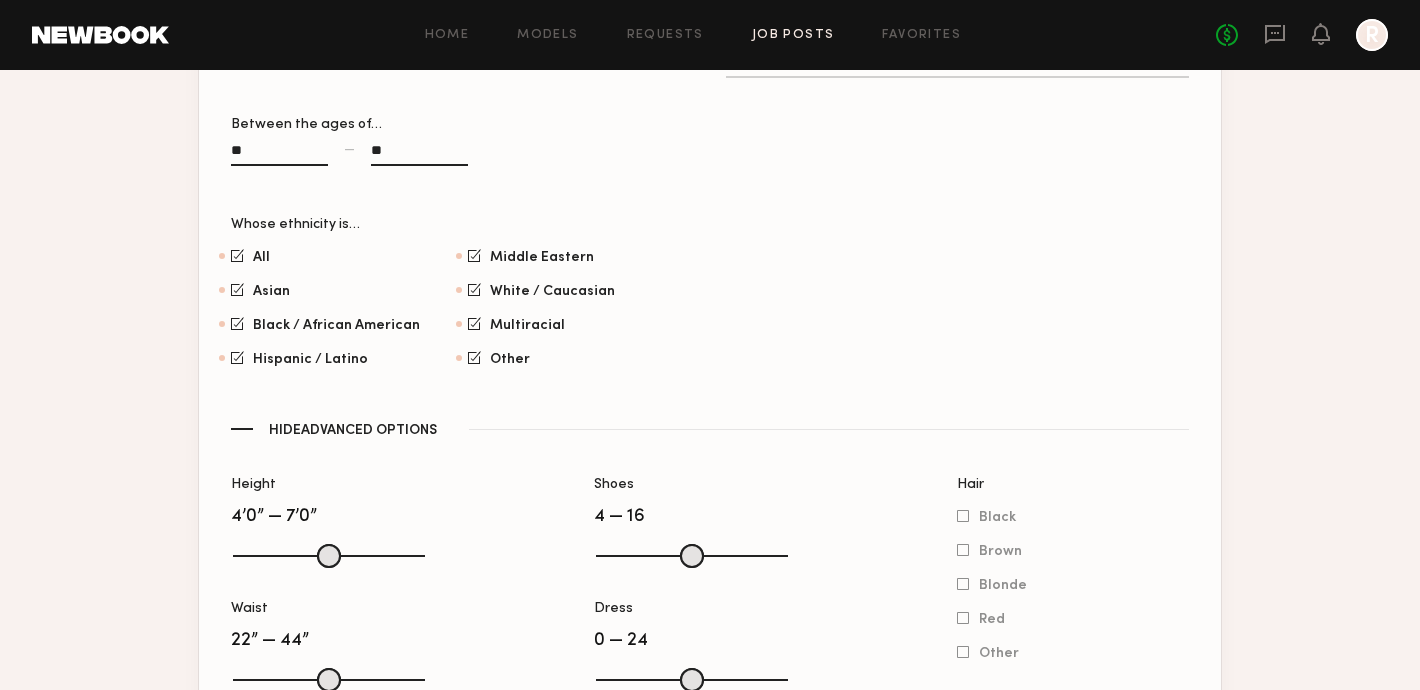 scroll, scrollTop: 1452, scrollLeft: 0, axis: vertical 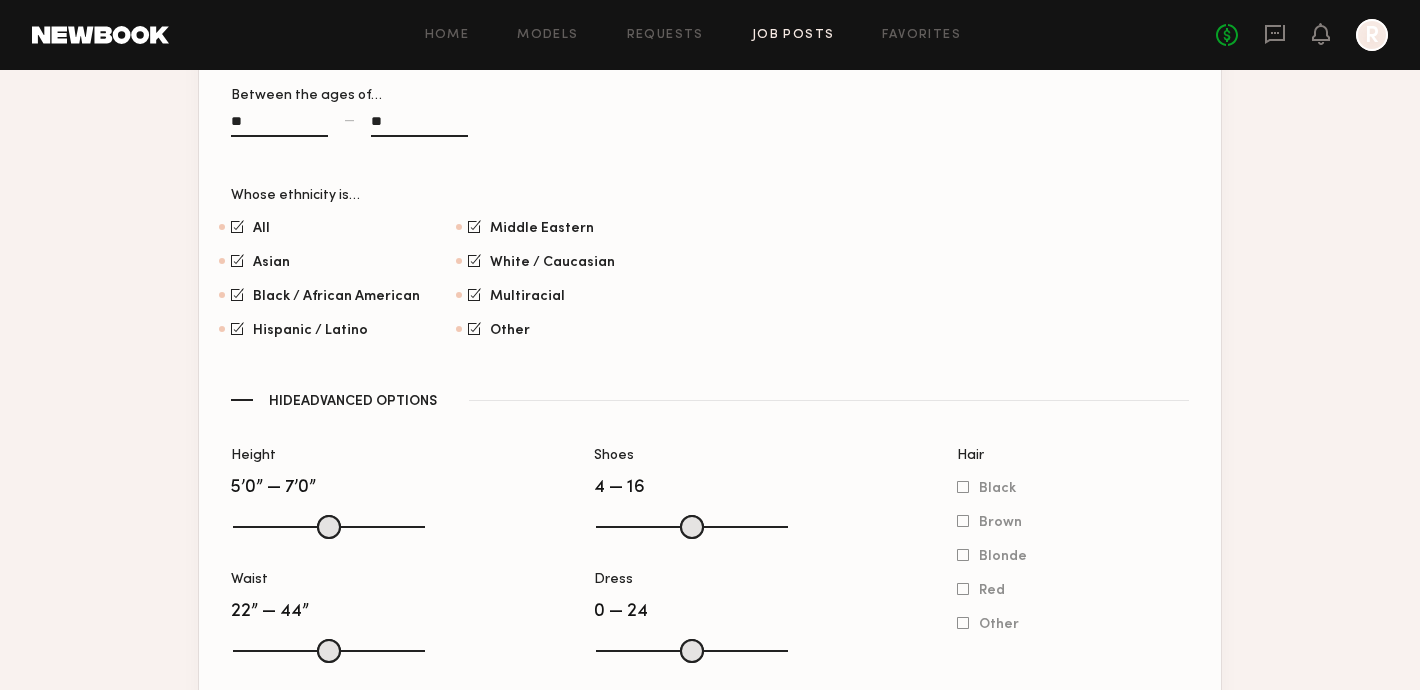 drag, startPoint x: 247, startPoint y: 534, endPoint x: 303, endPoint y: 536, distance: 56.0357 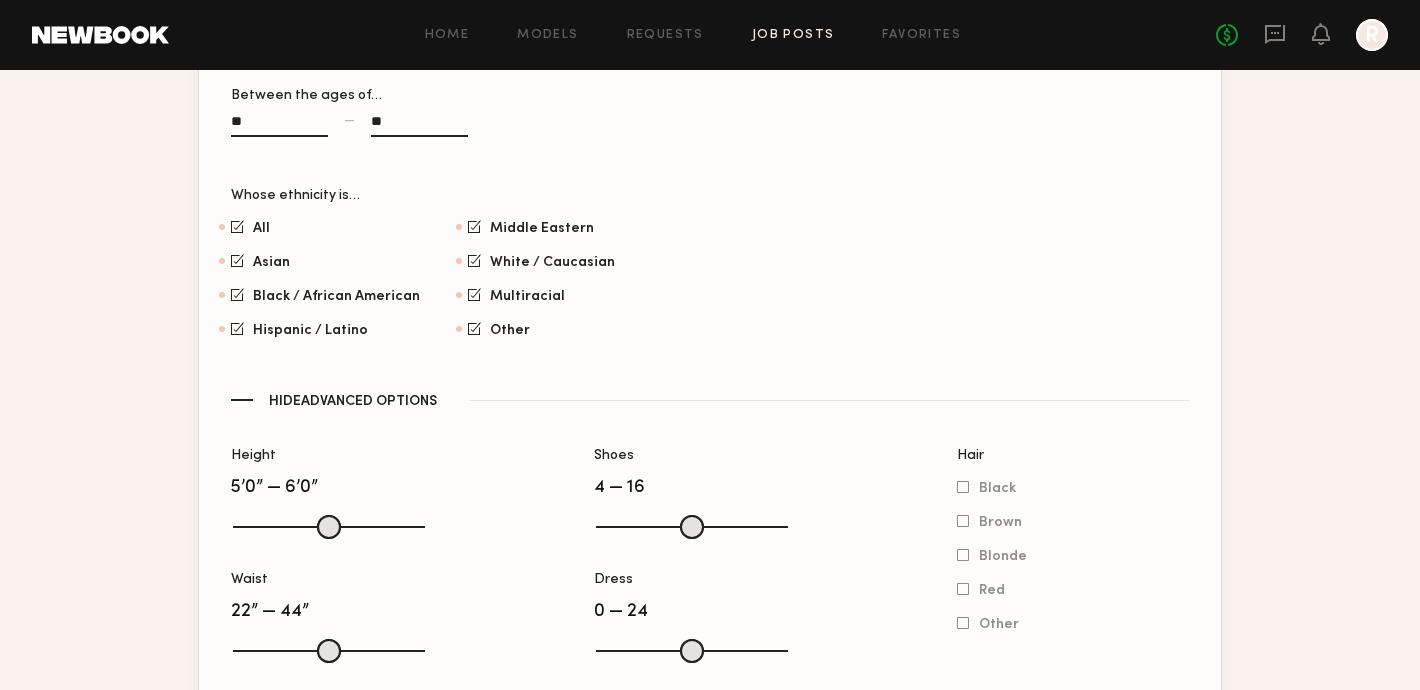 drag, startPoint x: 413, startPoint y: 534, endPoint x: 356, endPoint y: 533, distance: 57.00877 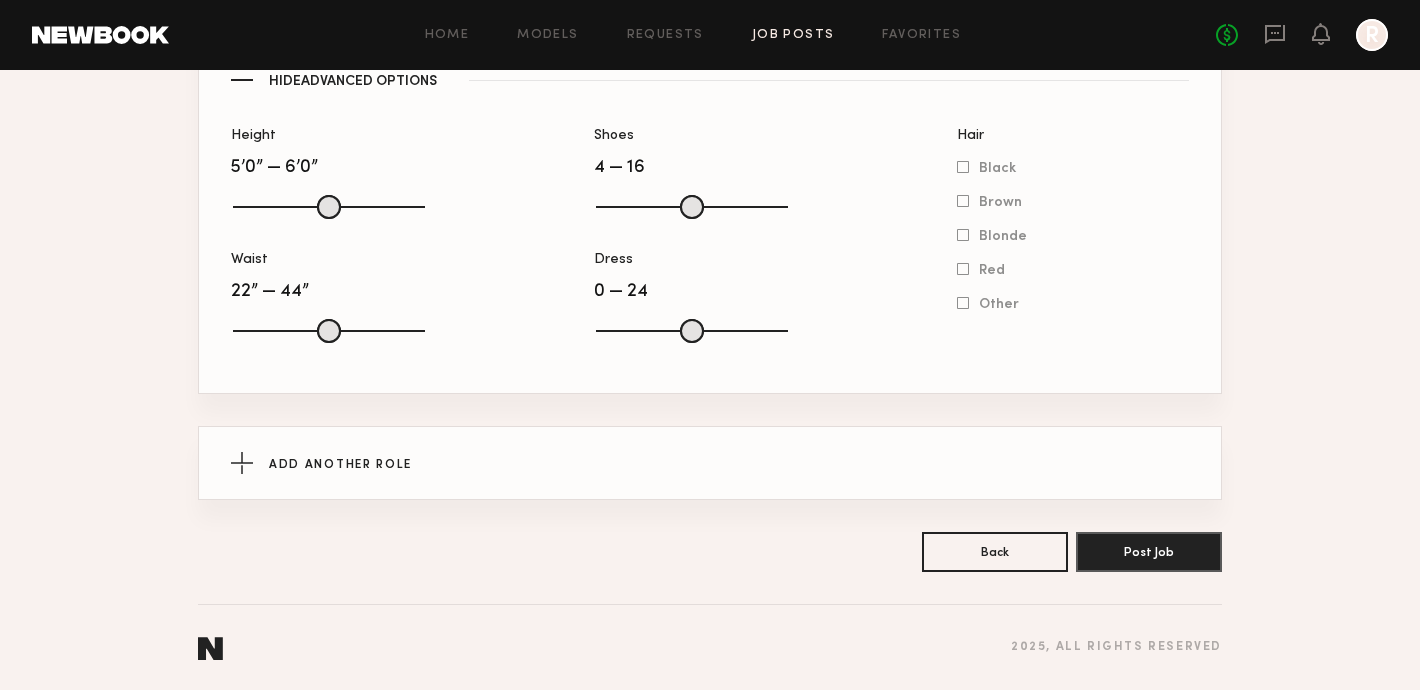 scroll, scrollTop: 1771, scrollLeft: 0, axis: vertical 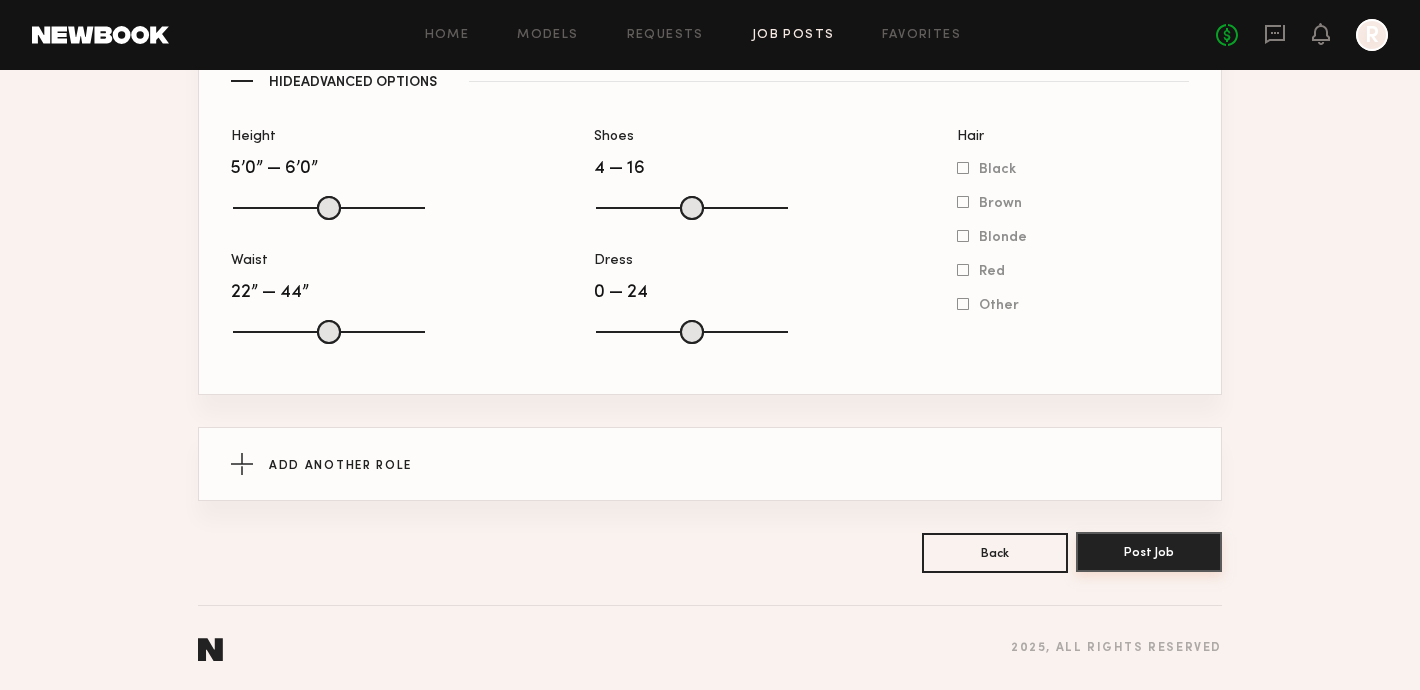 click on "Post Job" 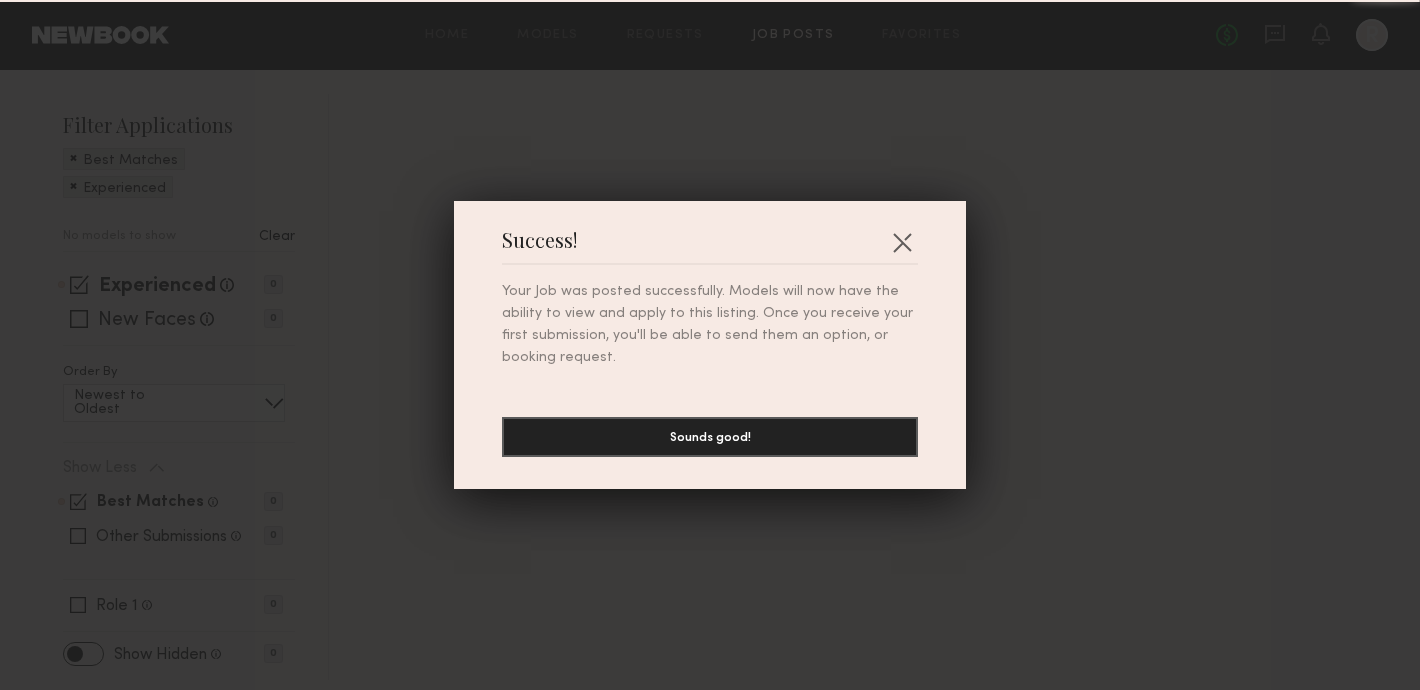 scroll, scrollTop: 0, scrollLeft: 0, axis: both 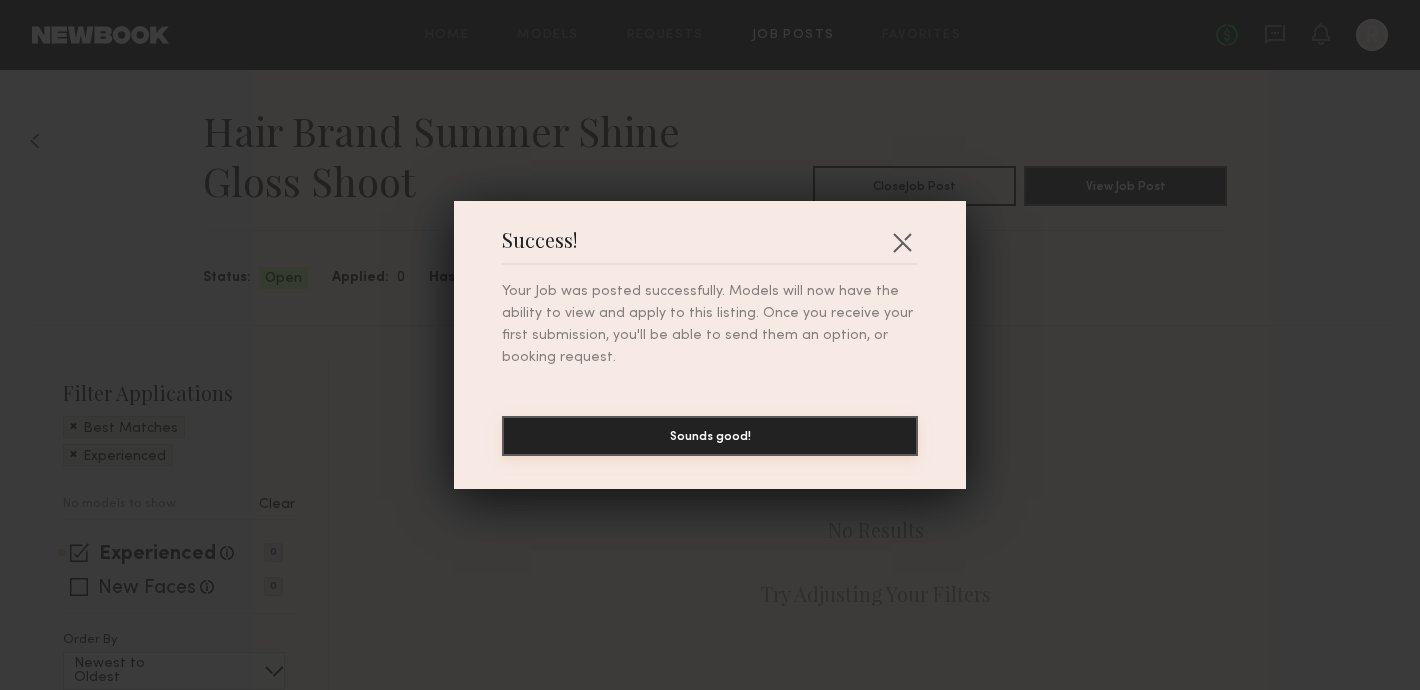 click on "Sounds good!" at bounding box center (710, 436) 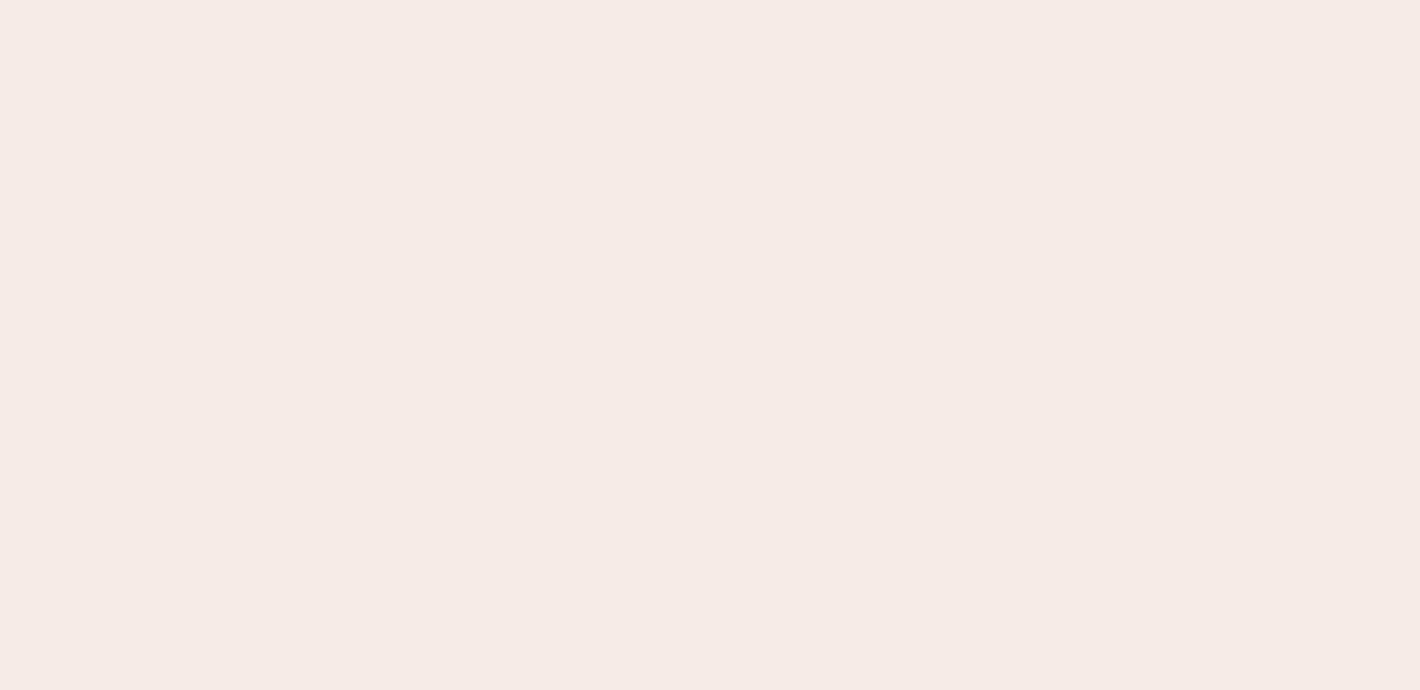 scroll, scrollTop: 0, scrollLeft: 0, axis: both 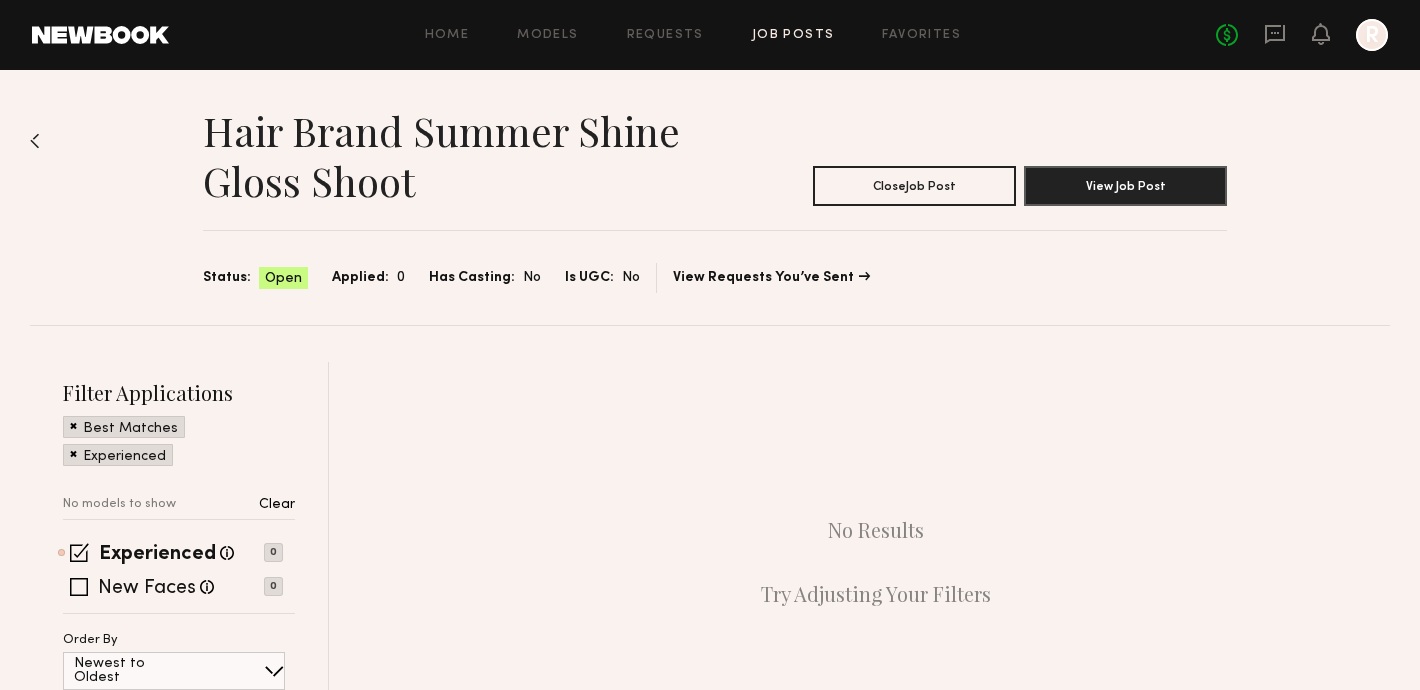 click on "Home Models Requests Job Posts Favorites Sign Out No fees up to $5,000 R" 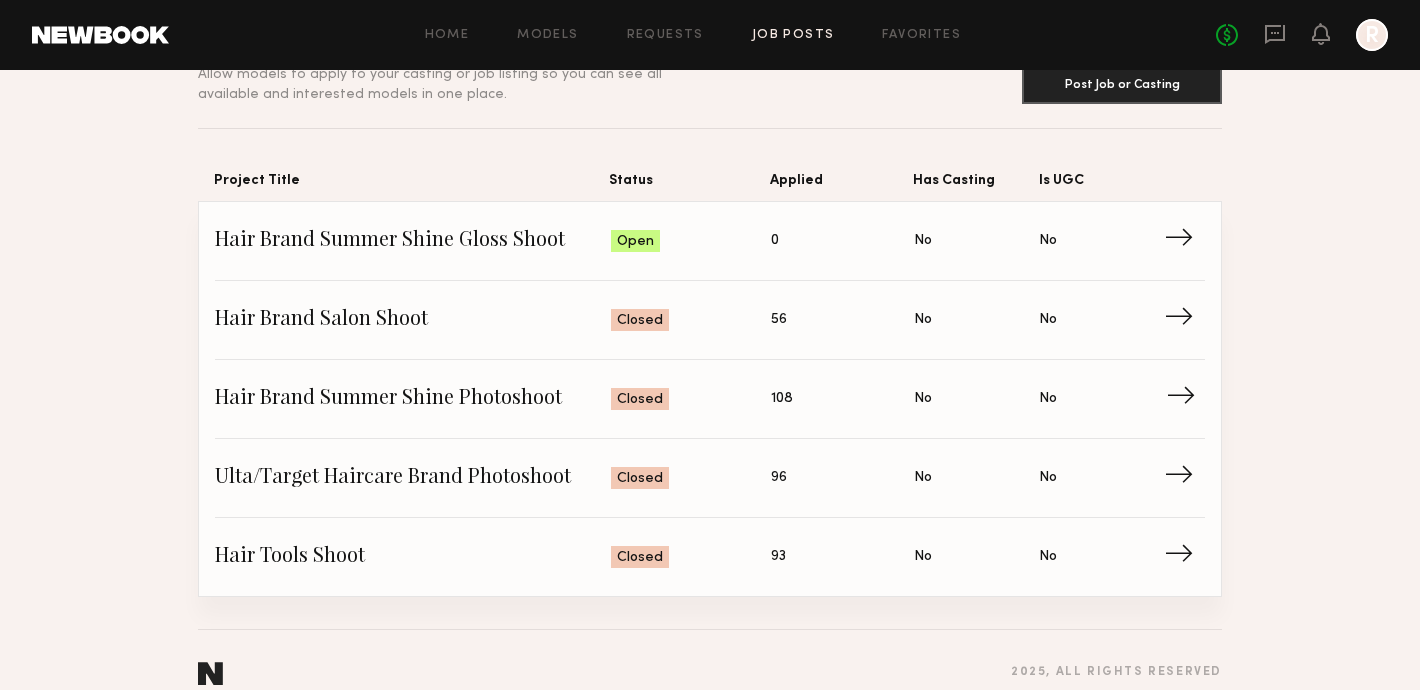 scroll, scrollTop: 47, scrollLeft: 0, axis: vertical 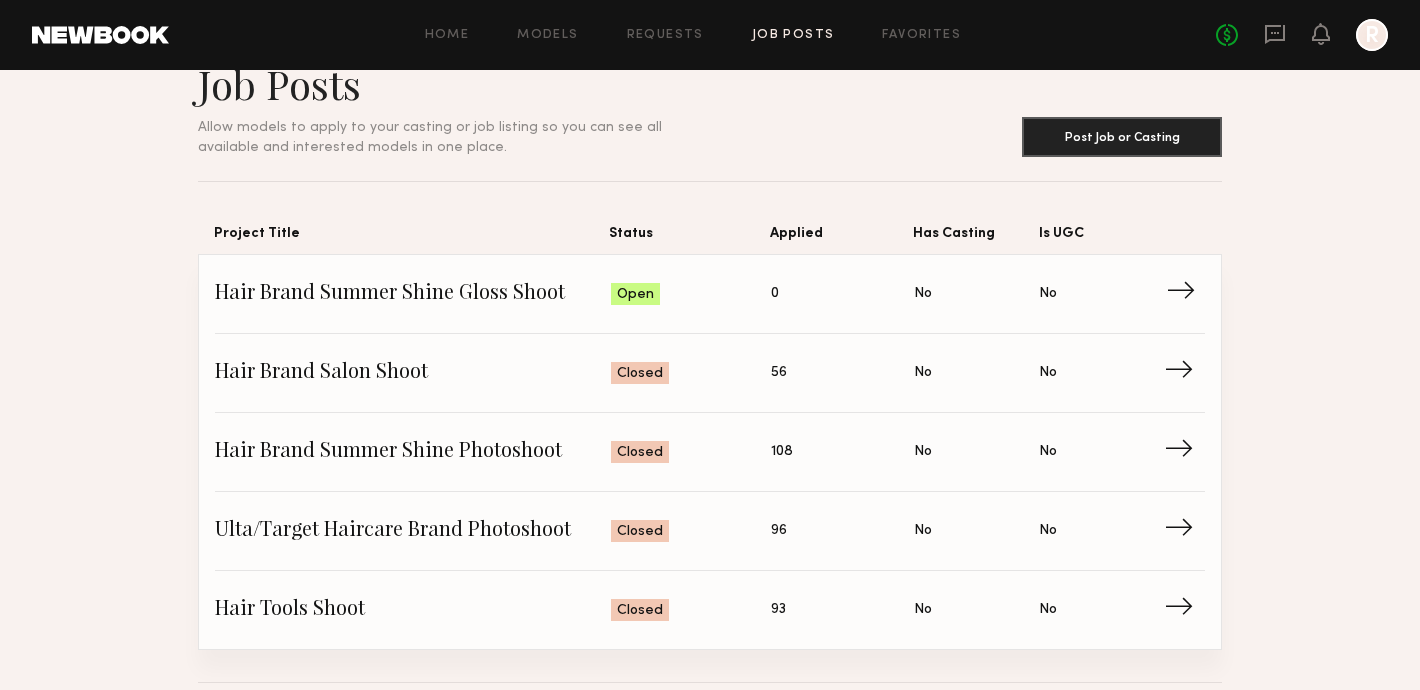 click on "Hair Brand Summer Shine Gloss Shoot" 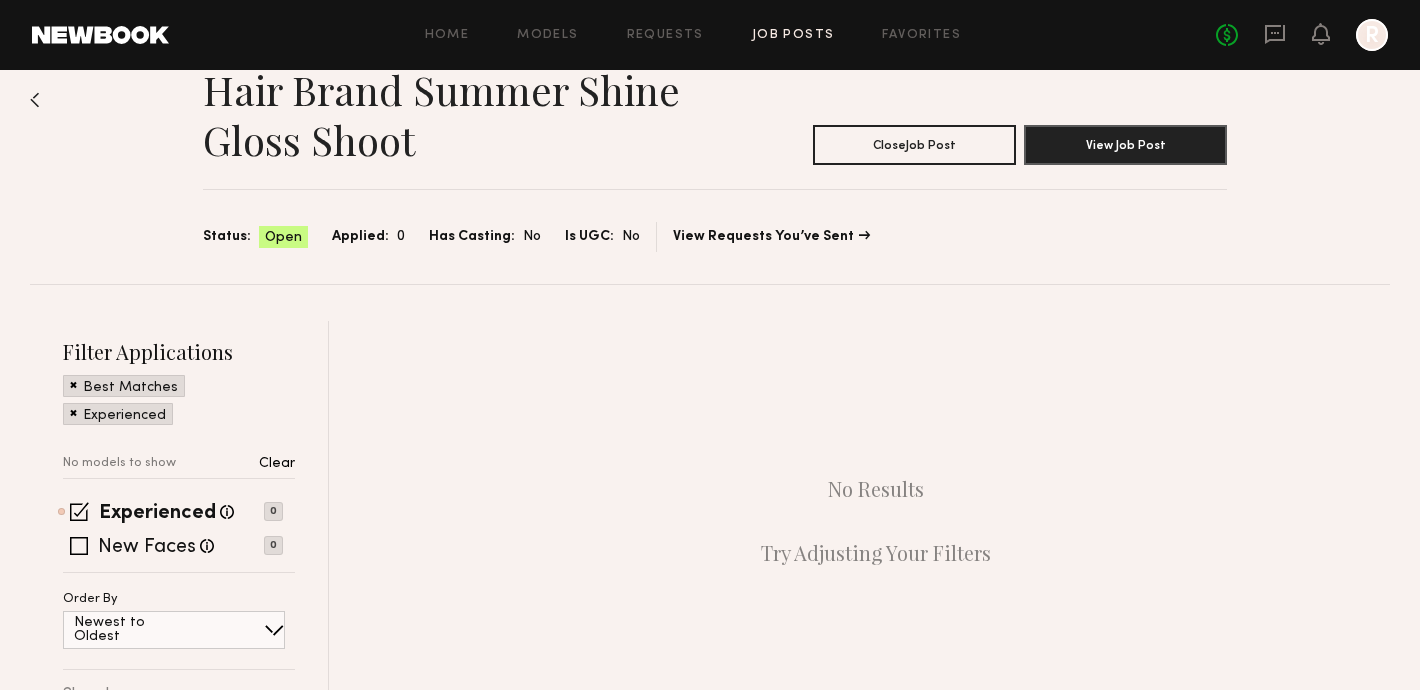 scroll, scrollTop: 0, scrollLeft: 0, axis: both 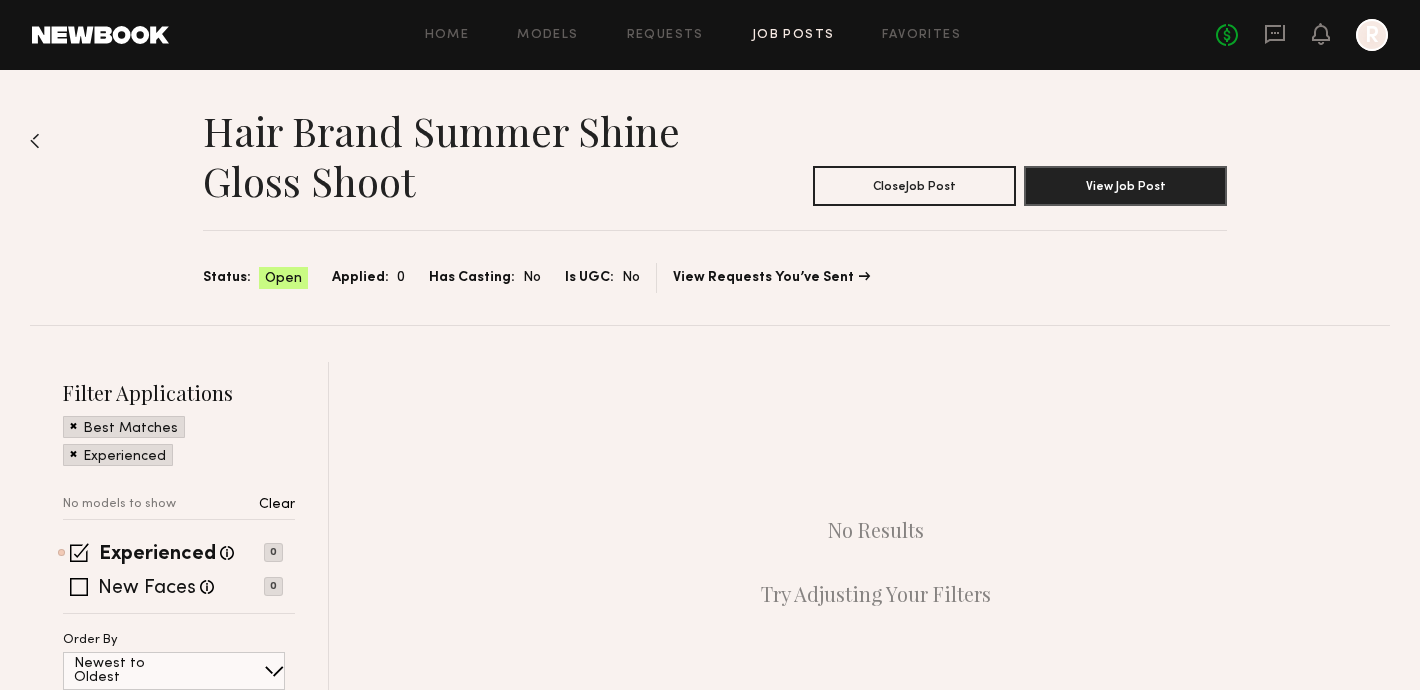 click on "Hair Brand Summer Shine Gloss Shoot Close  Job Post View Job Post Status: Open Applied: 0 Has Casting: No Is UGC: No View Requests You’ve Sent" 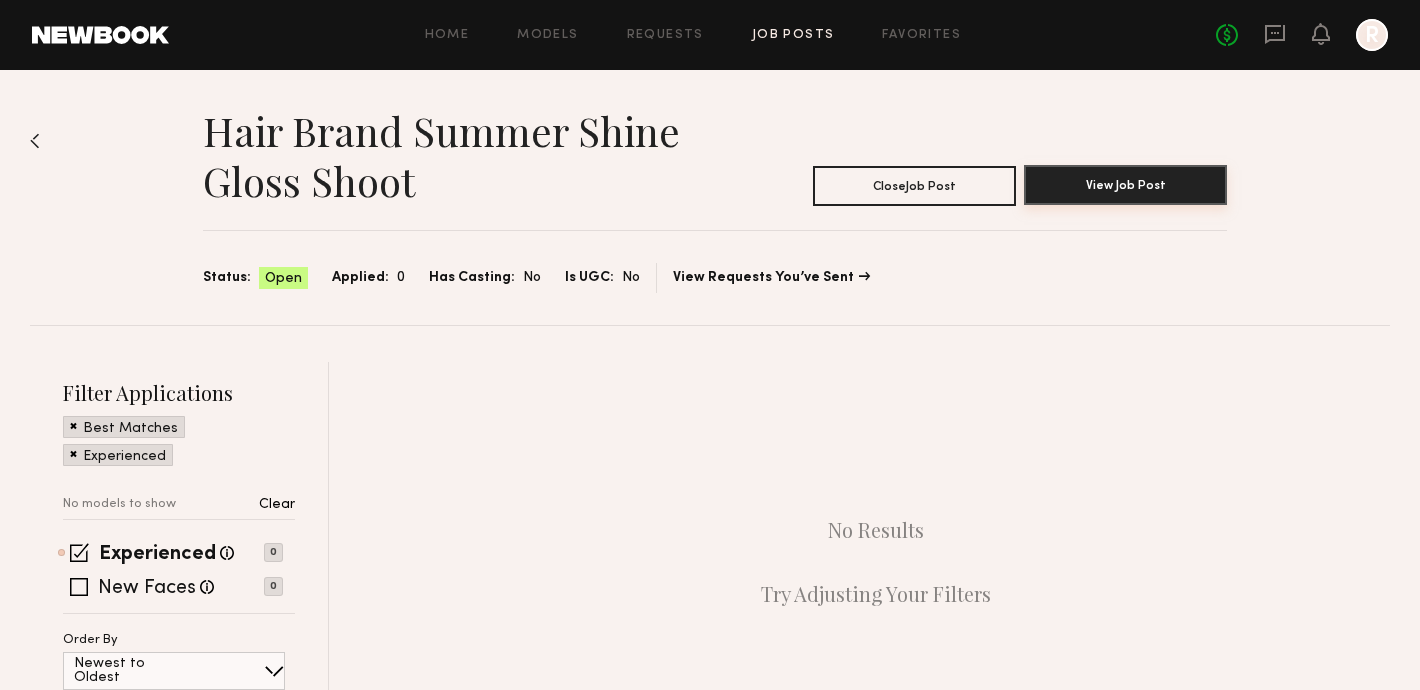 click on "View Job Post" 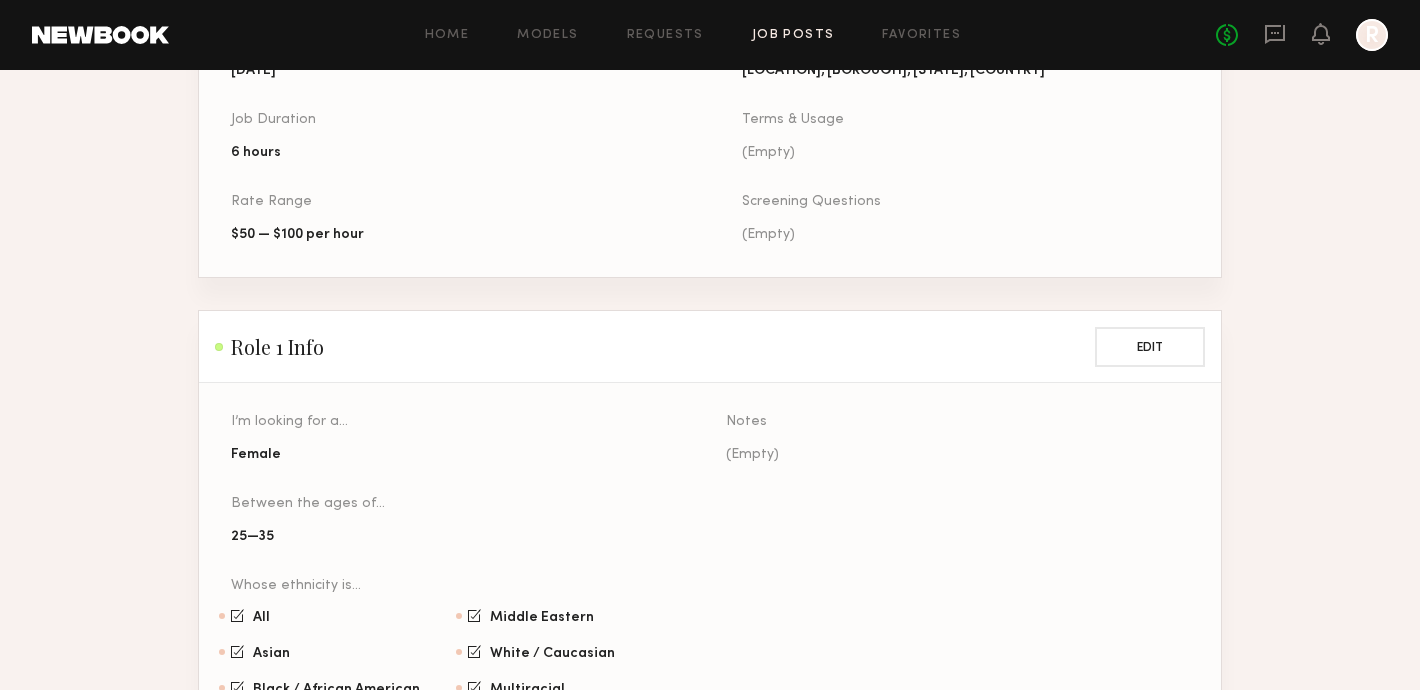 scroll, scrollTop: 1080, scrollLeft: 0, axis: vertical 